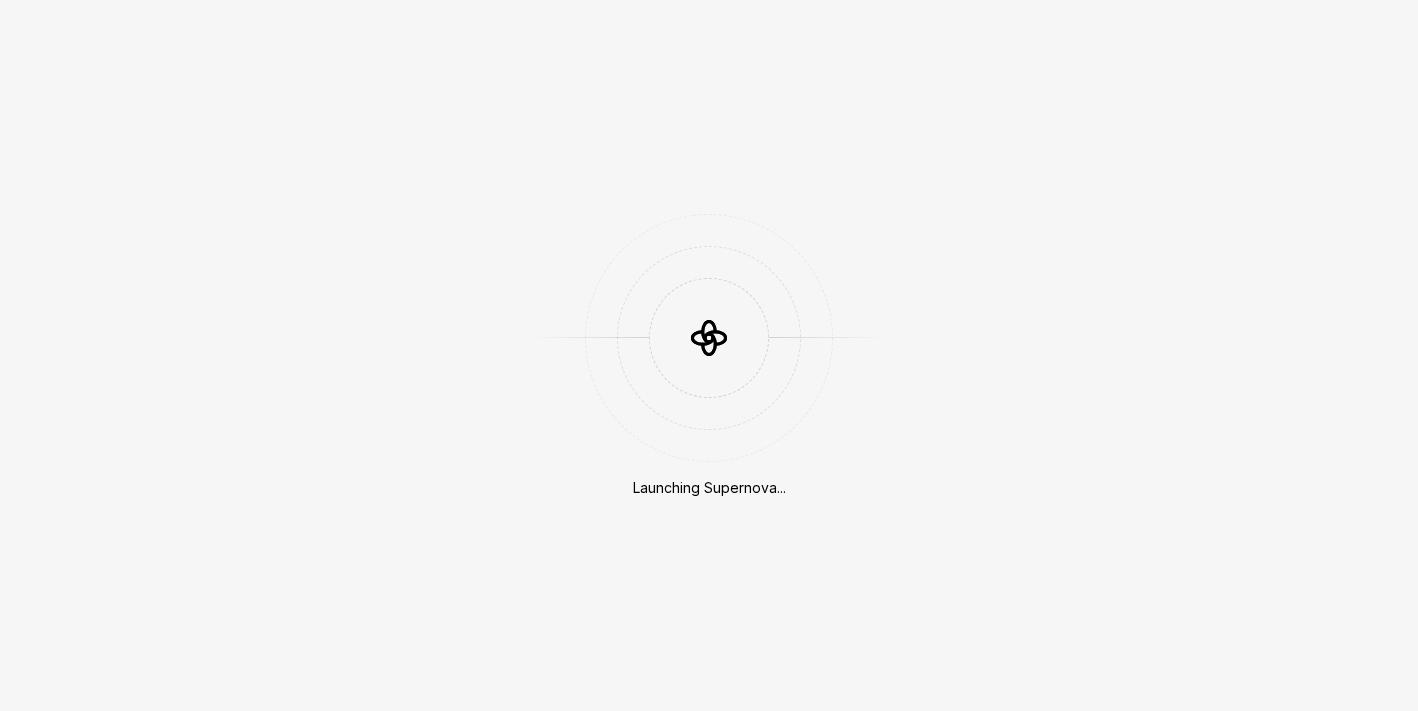 scroll, scrollTop: 0, scrollLeft: 0, axis: both 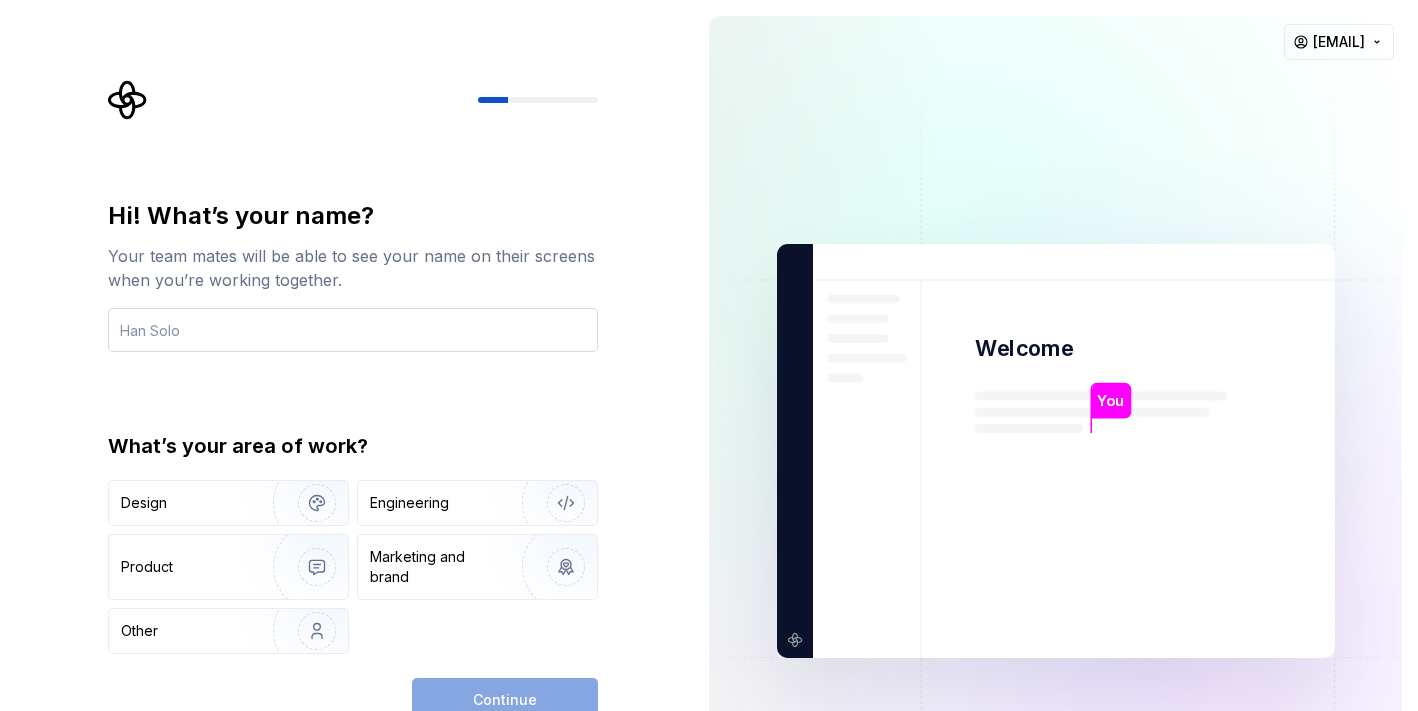 type on "c" 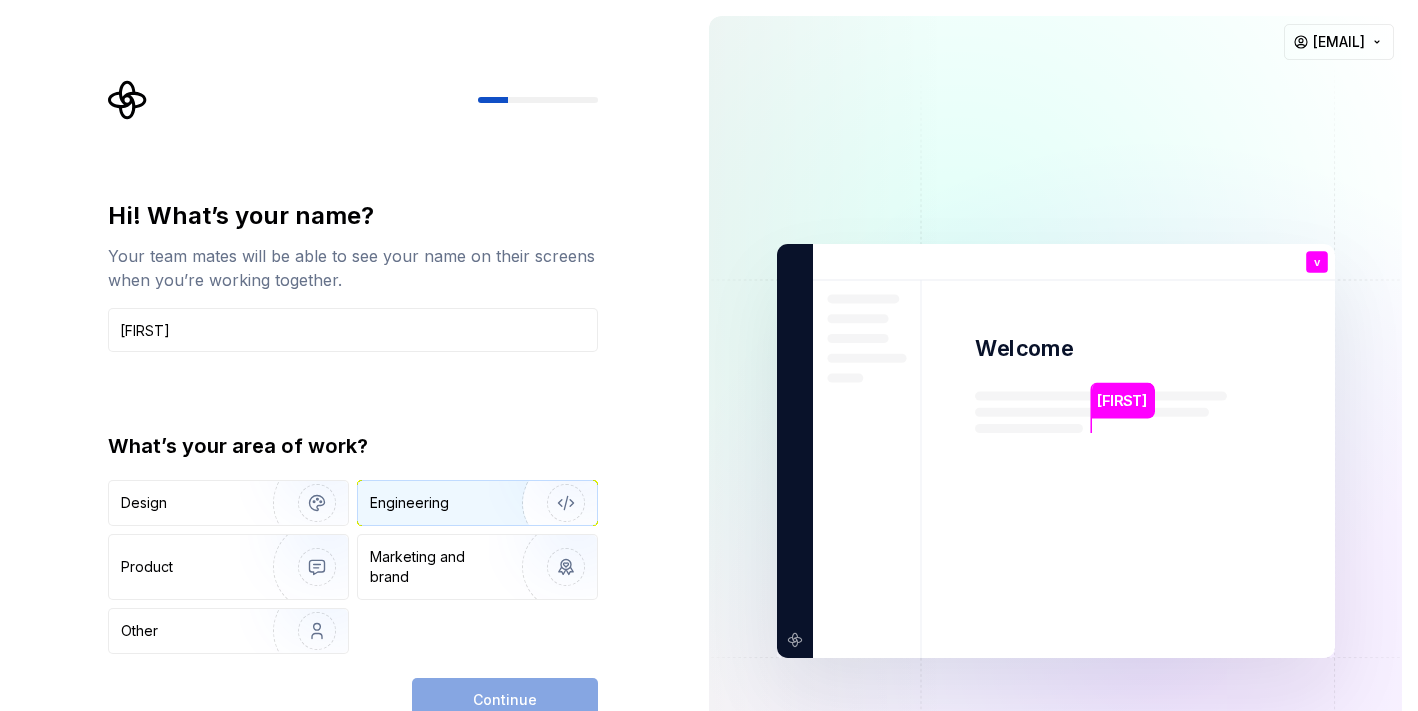 type on "[FIRST]" 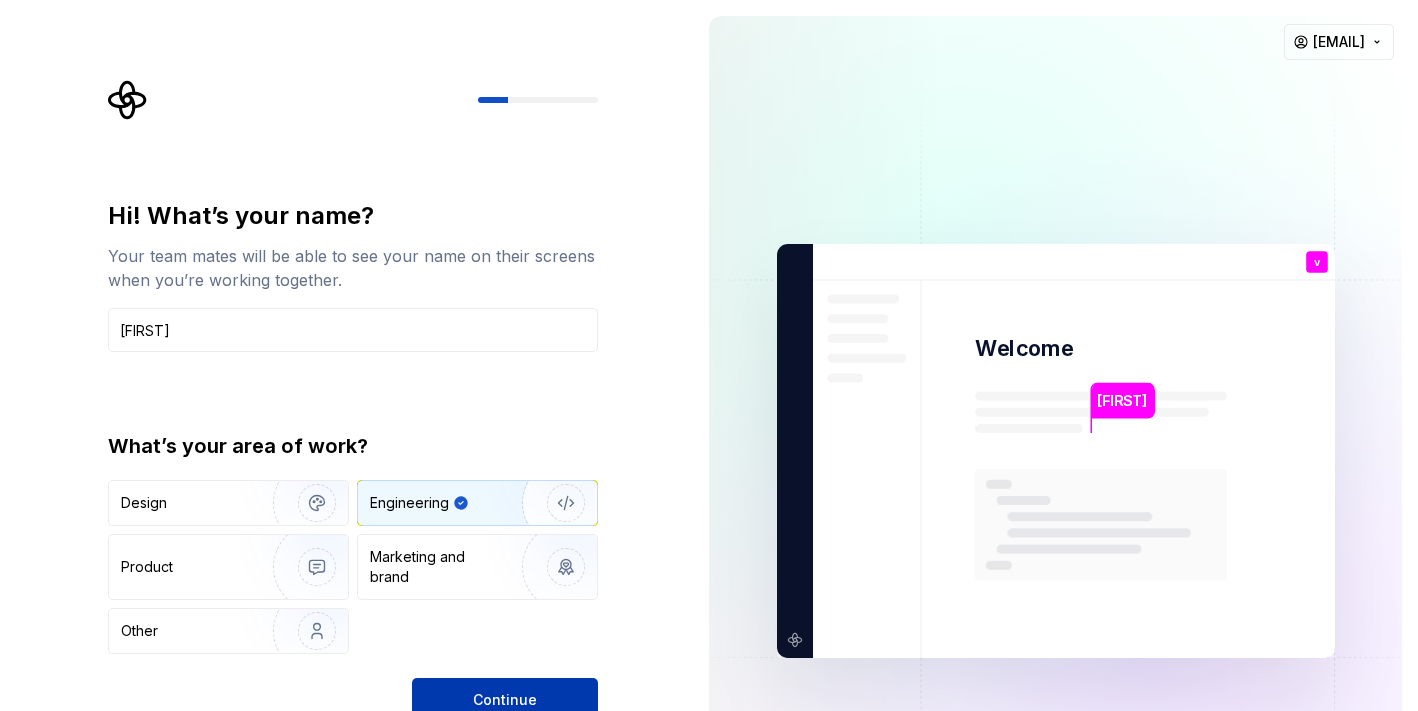 click on "Continue" at bounding box center [505, 700] 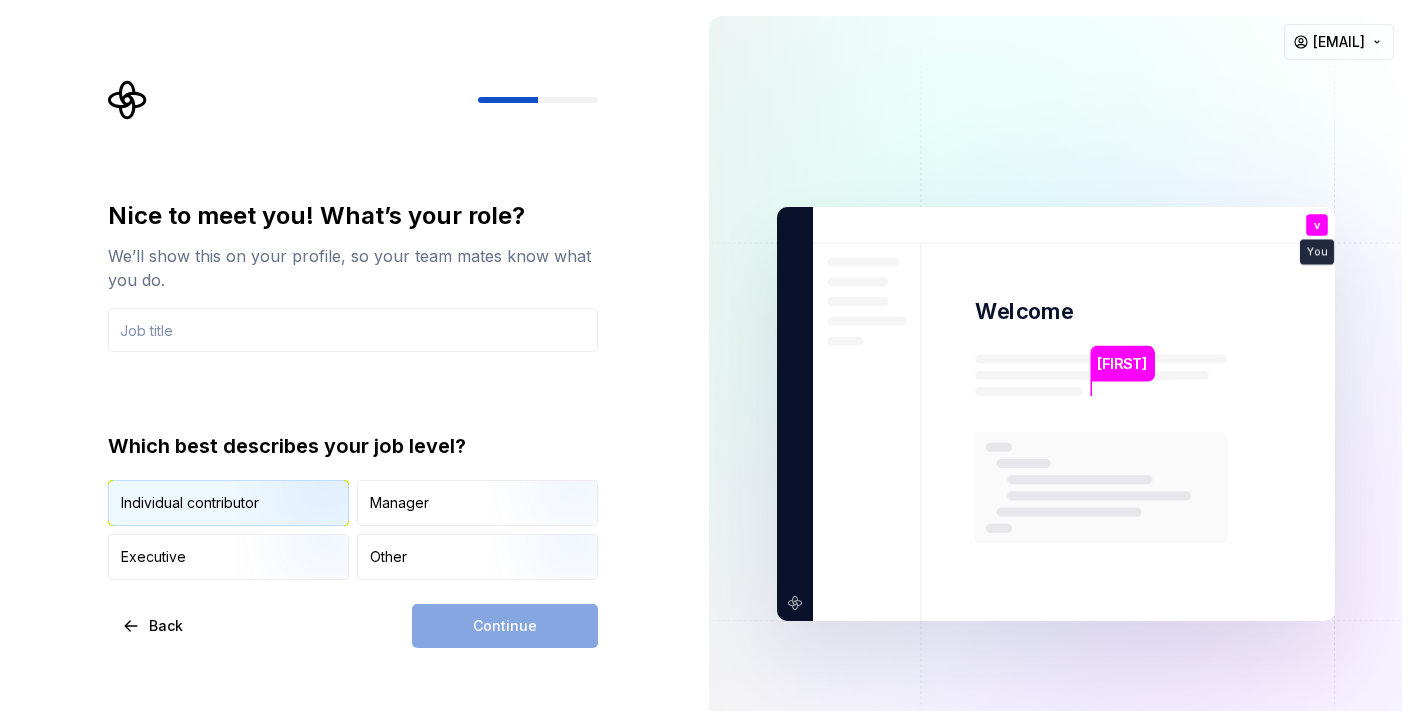 click on "Individual contributor" at bounding box center [190, 503] 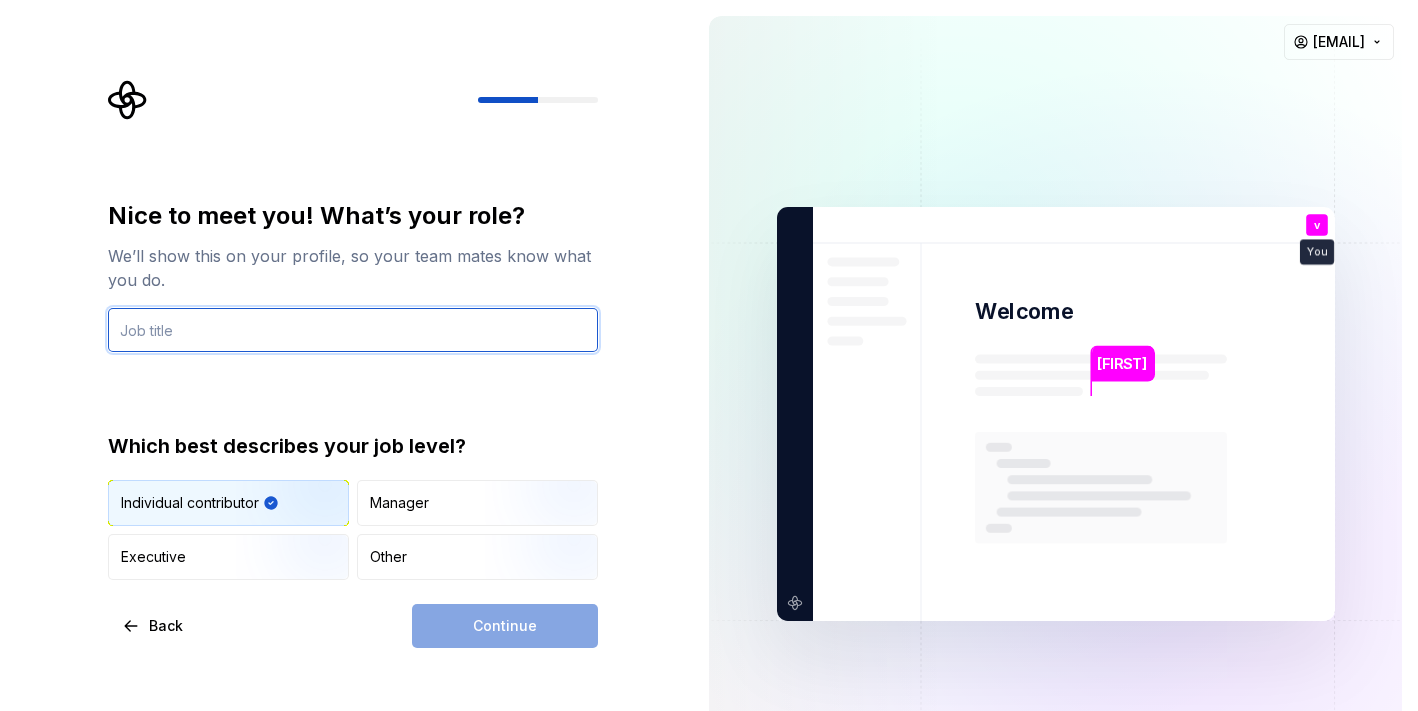 click at bounding box center [353, 330] 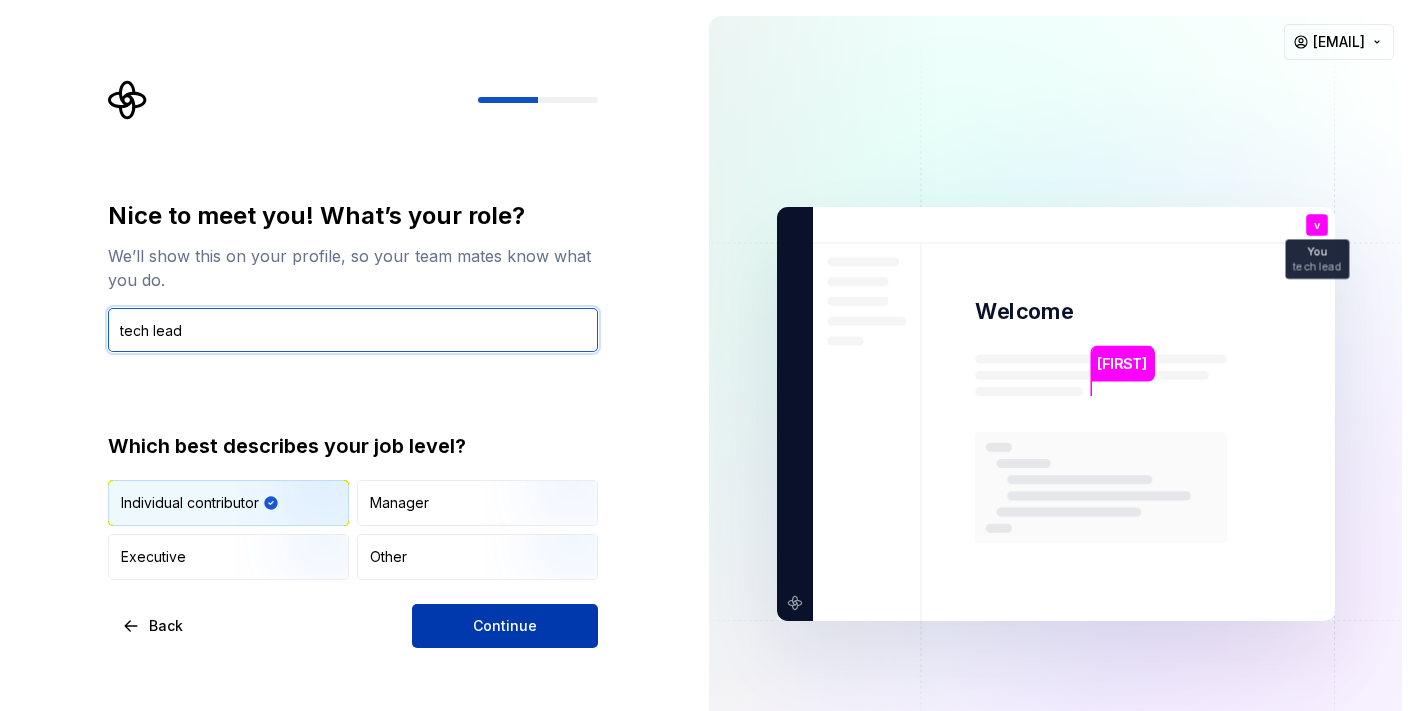 type on "tech lead" 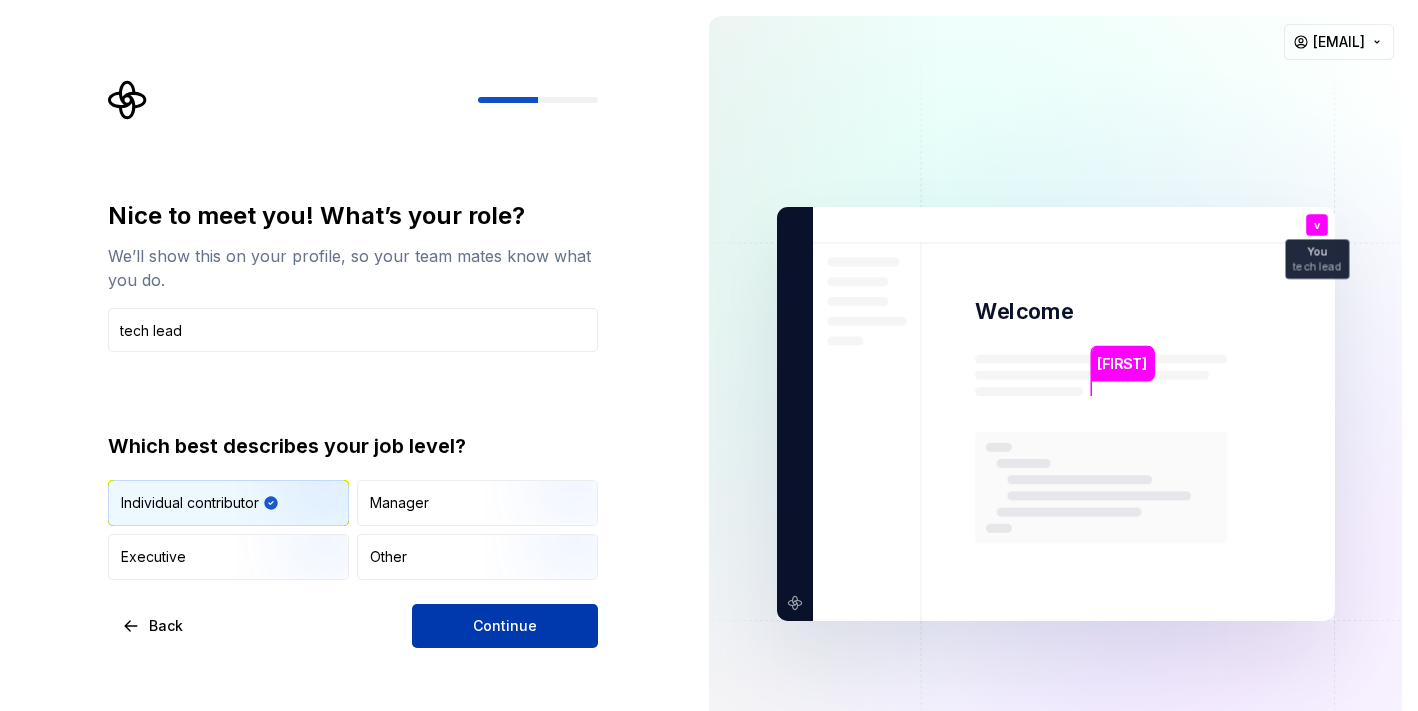 click on "Continue" at bounding box center [505, 626] 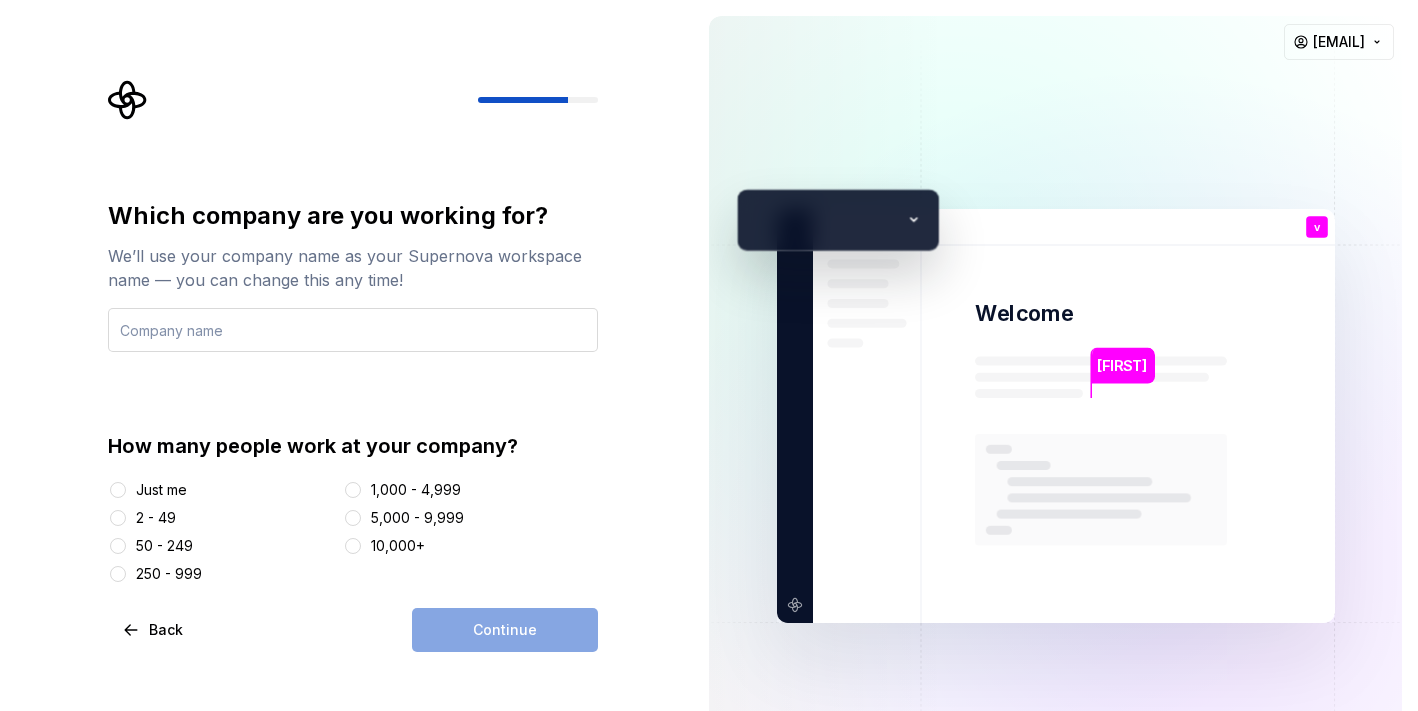 click at bounding box center [353, 330] 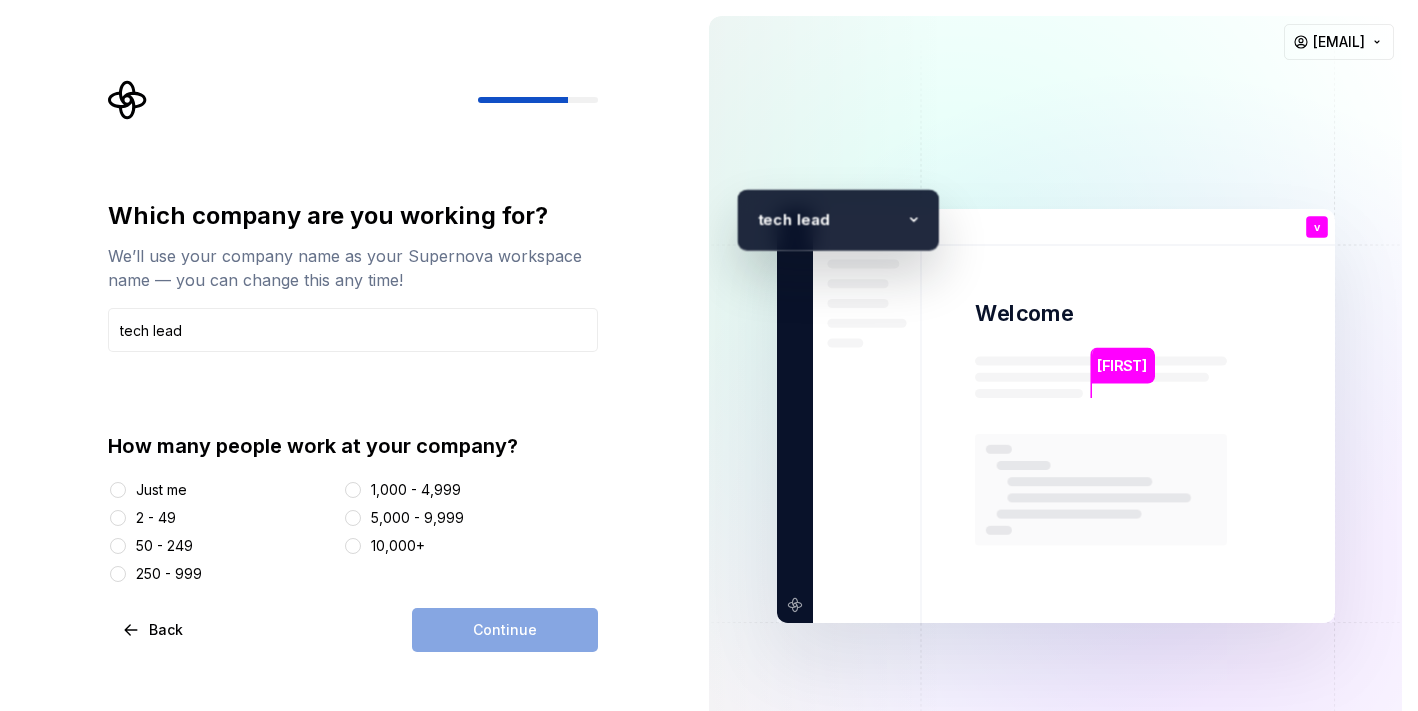 type on "tech lead" 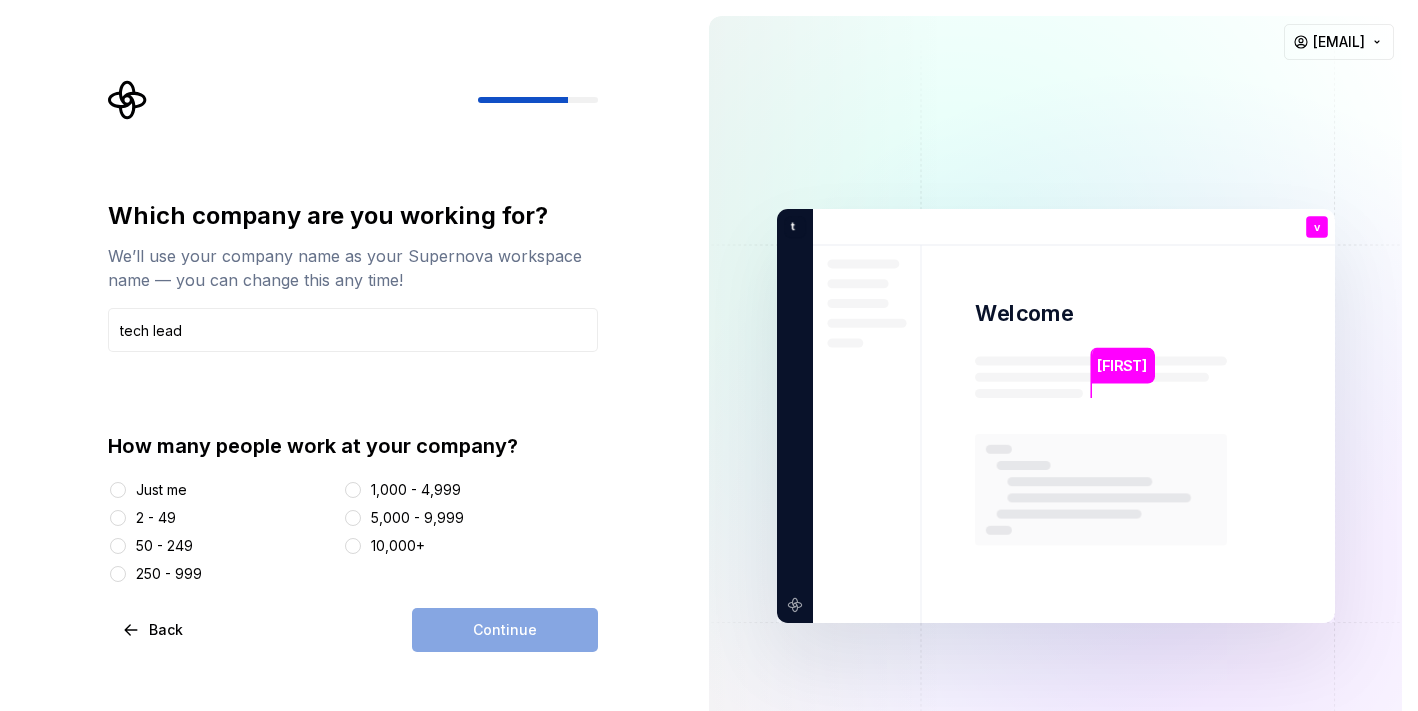 click on "Continue" at bounding box center [505, 630] 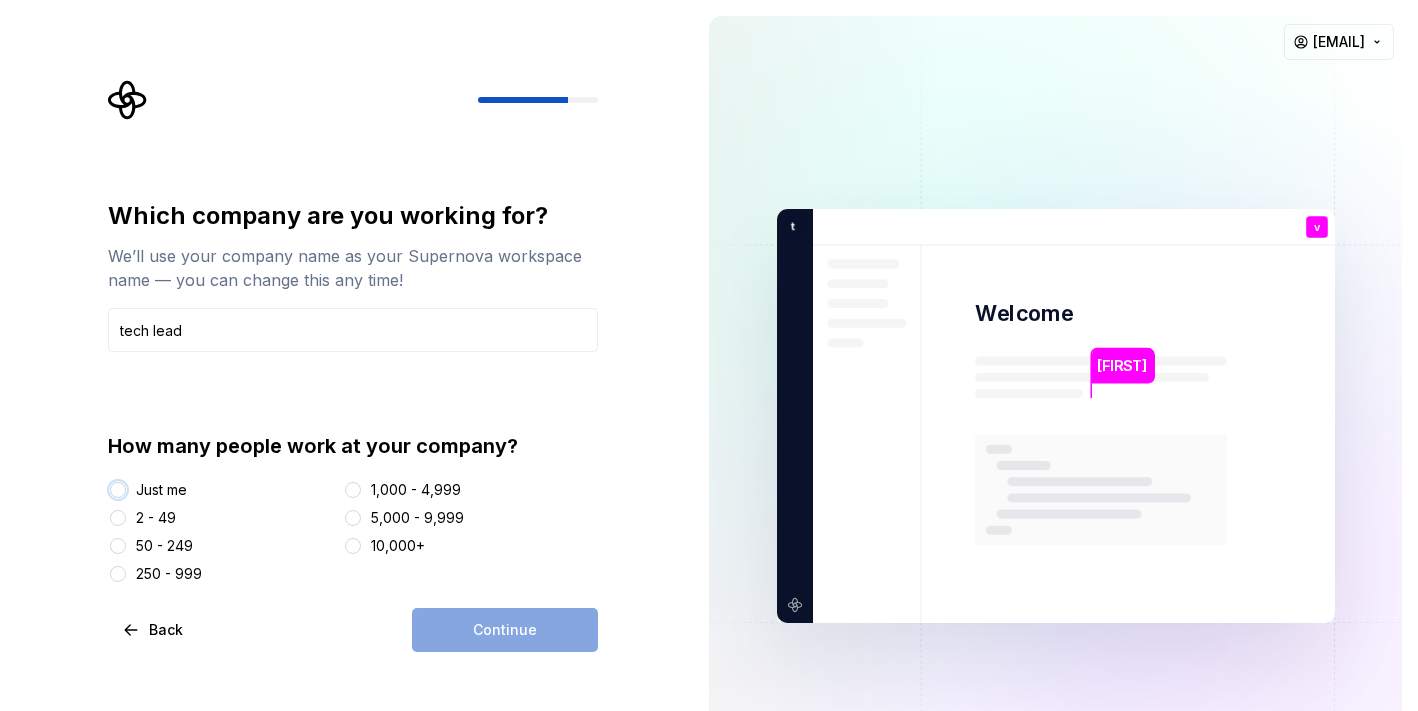 click on "Just me" at bounding box center [118, 490] 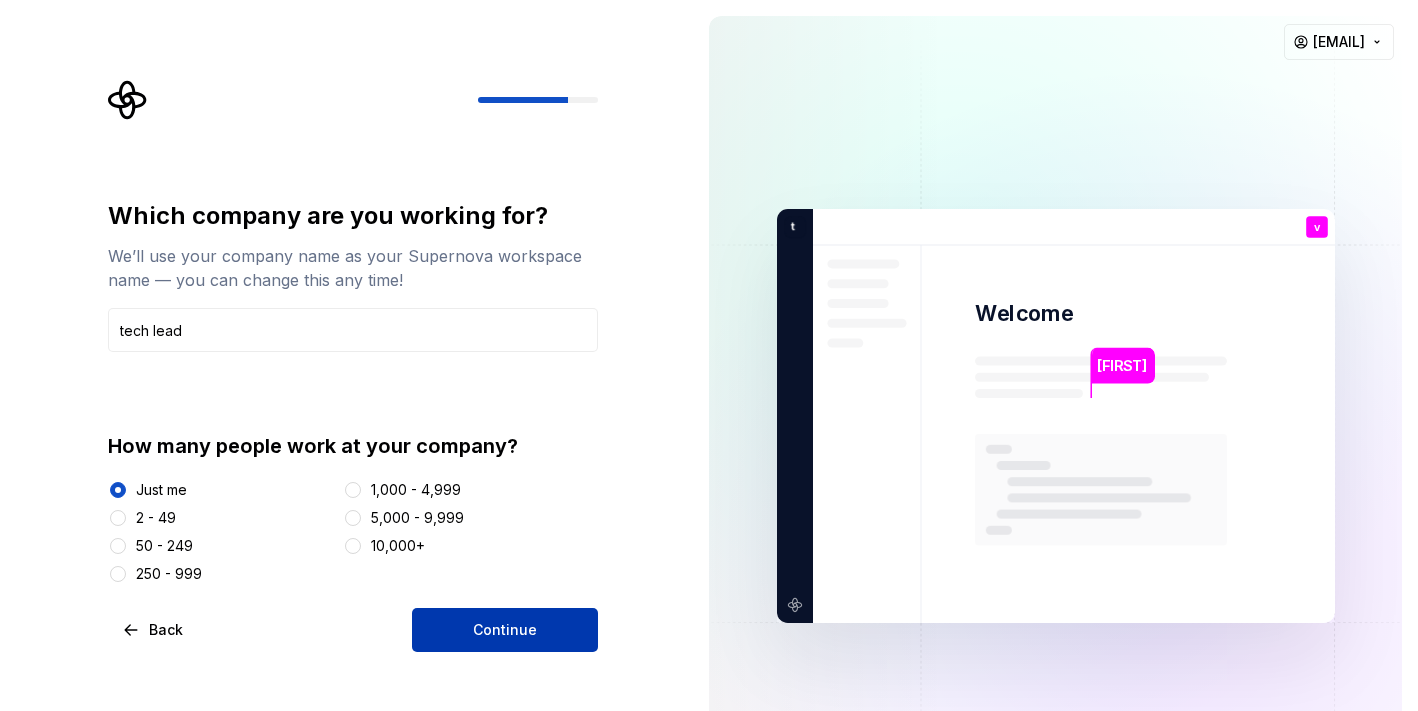 click on "Continue" at bounding box center (505, 630) 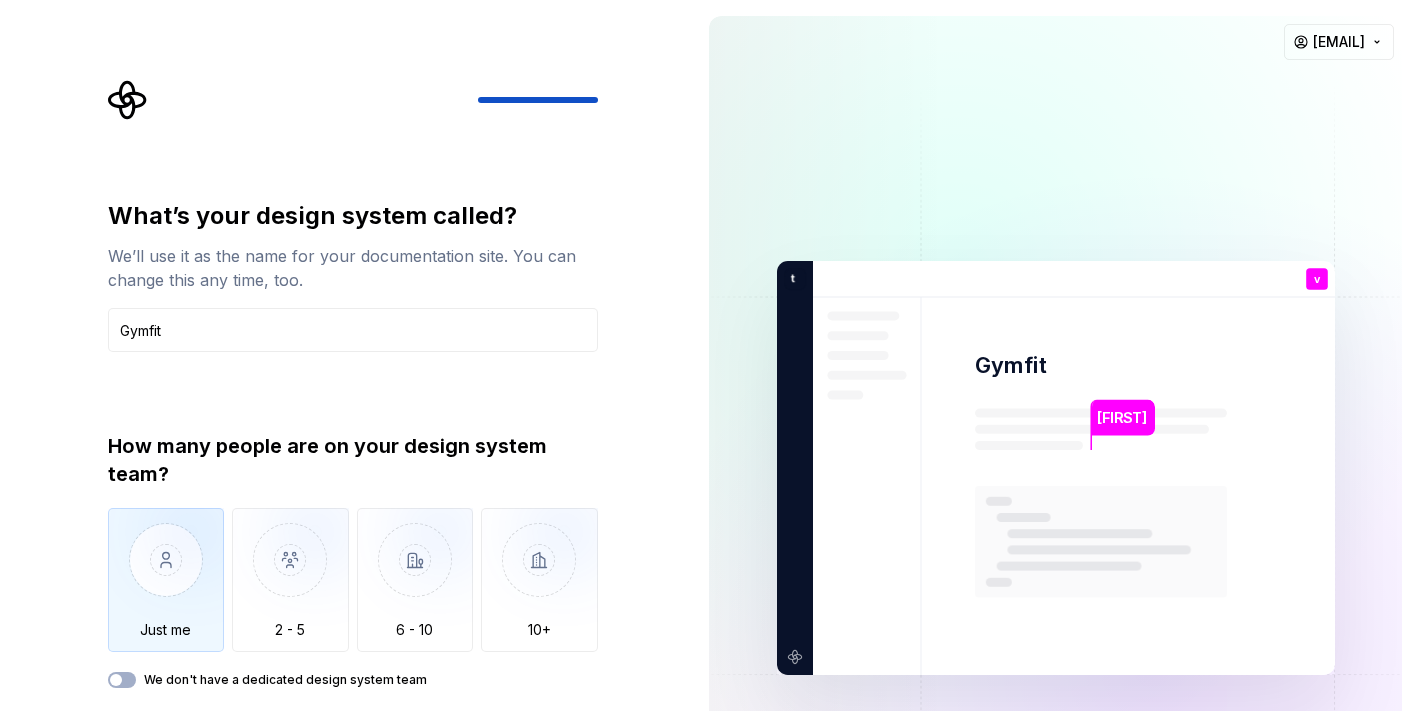 type on "Gymfit" 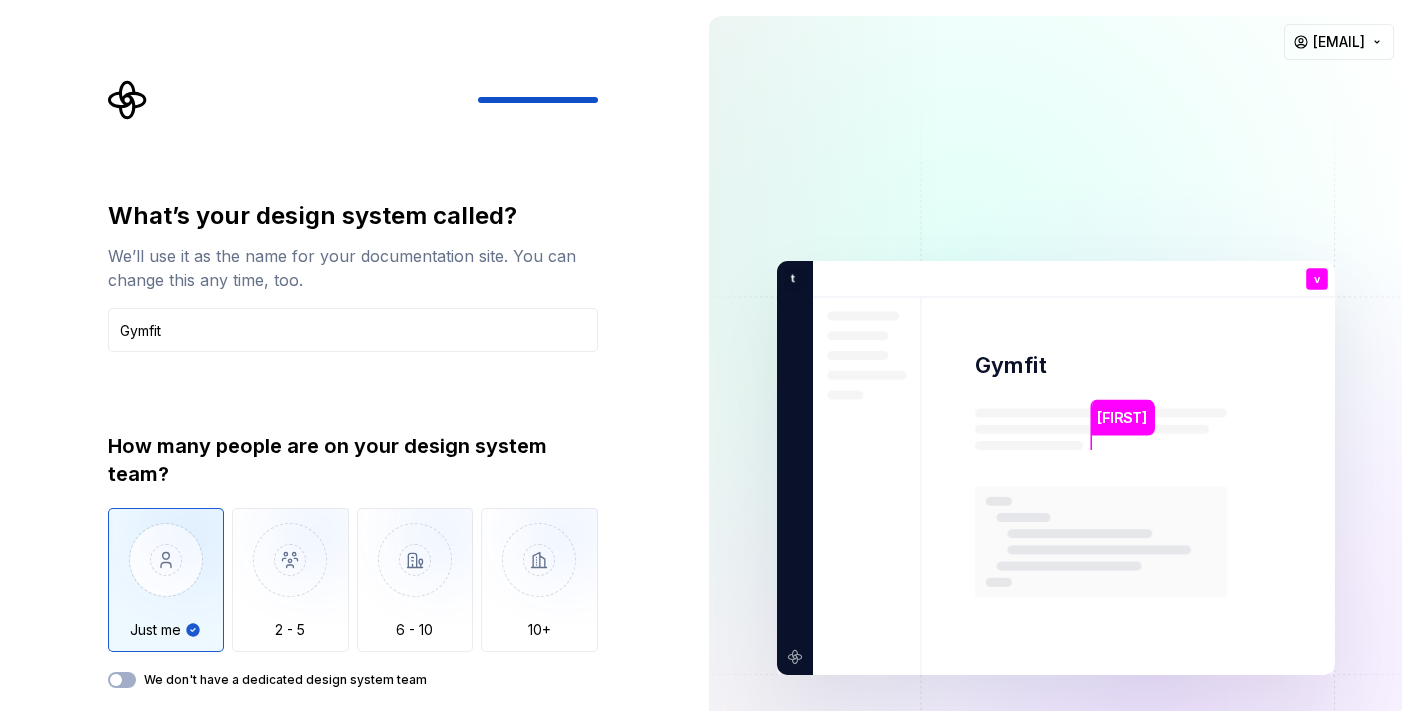 click on "What’s your design system called? We’ll use it as the name for your documentation site. You can change this any time, too. [BRAND] How many people are on your design system team? Just me 2 - 5 6 - 10 10+ We don't have a dedicated design system team" at bounding box center [353, 444] 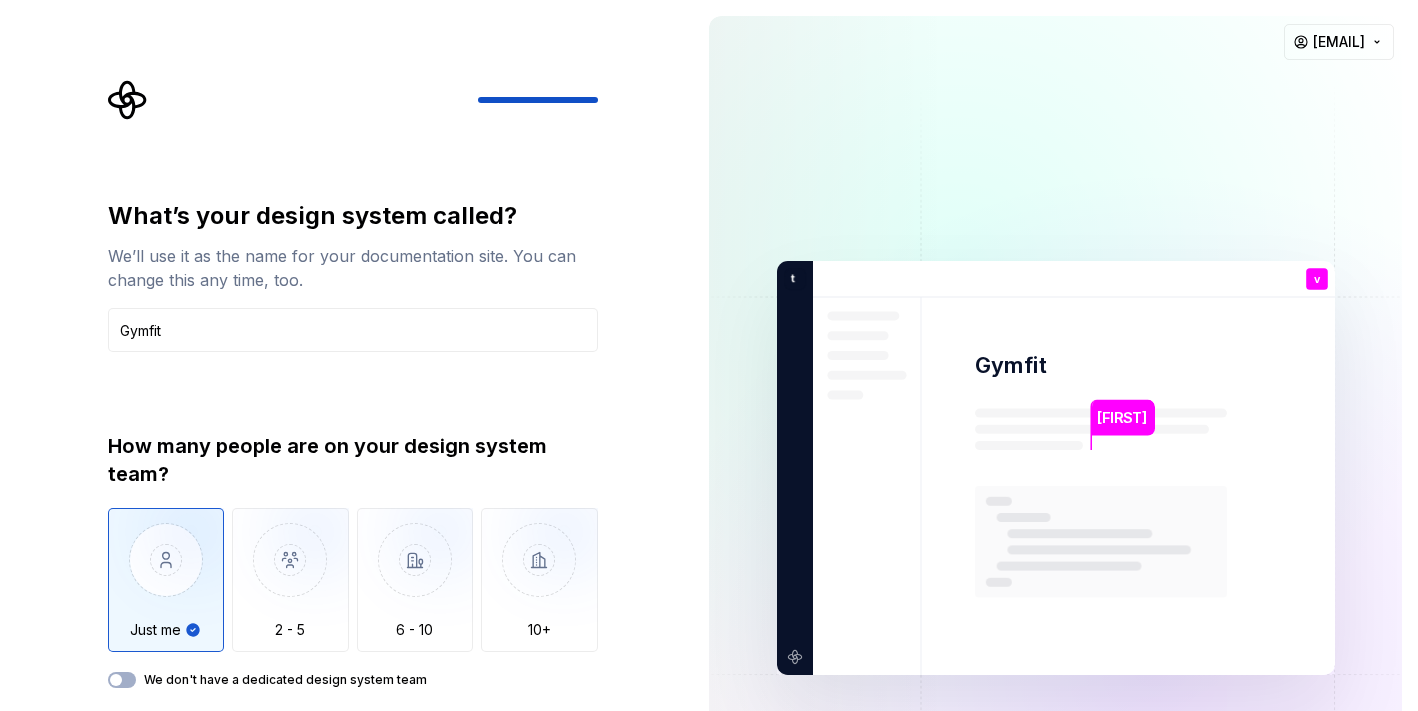 click on "We don't have a dedicated design system team" at bounding box center (285, 680) 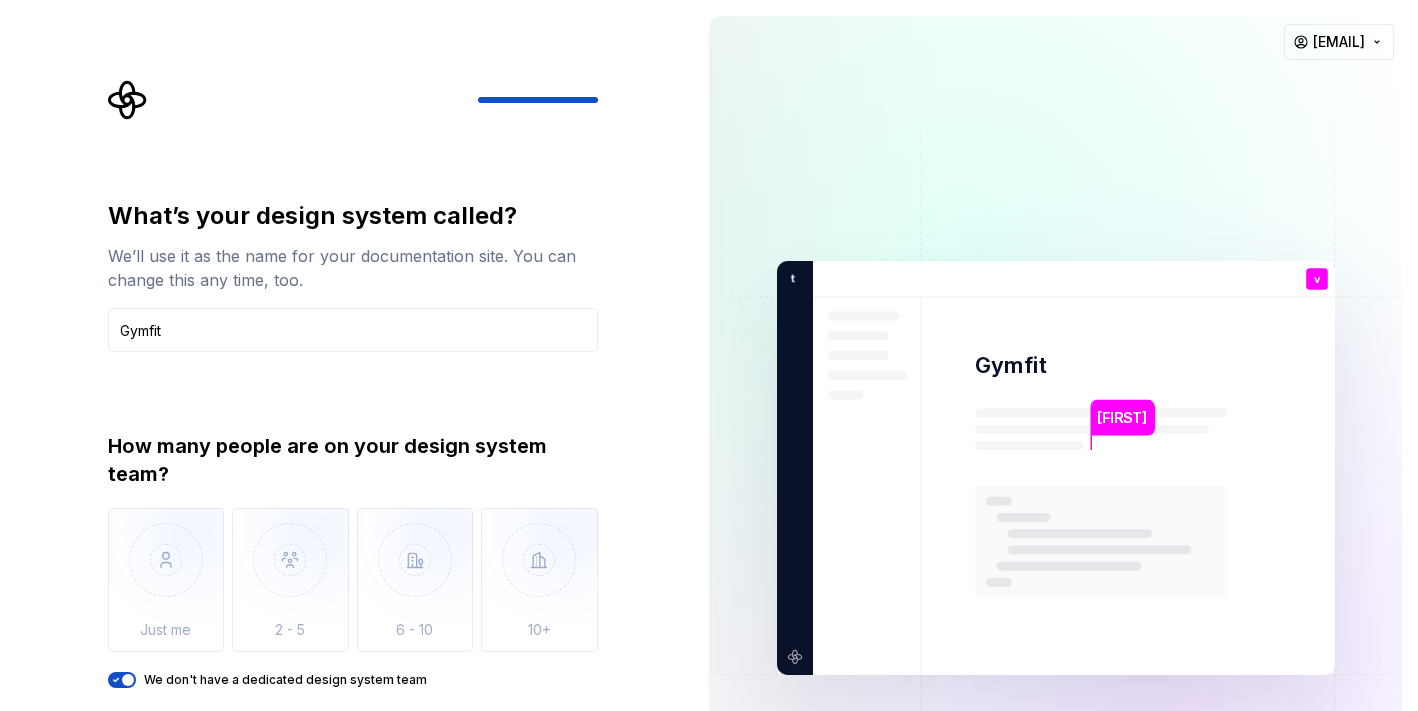 click 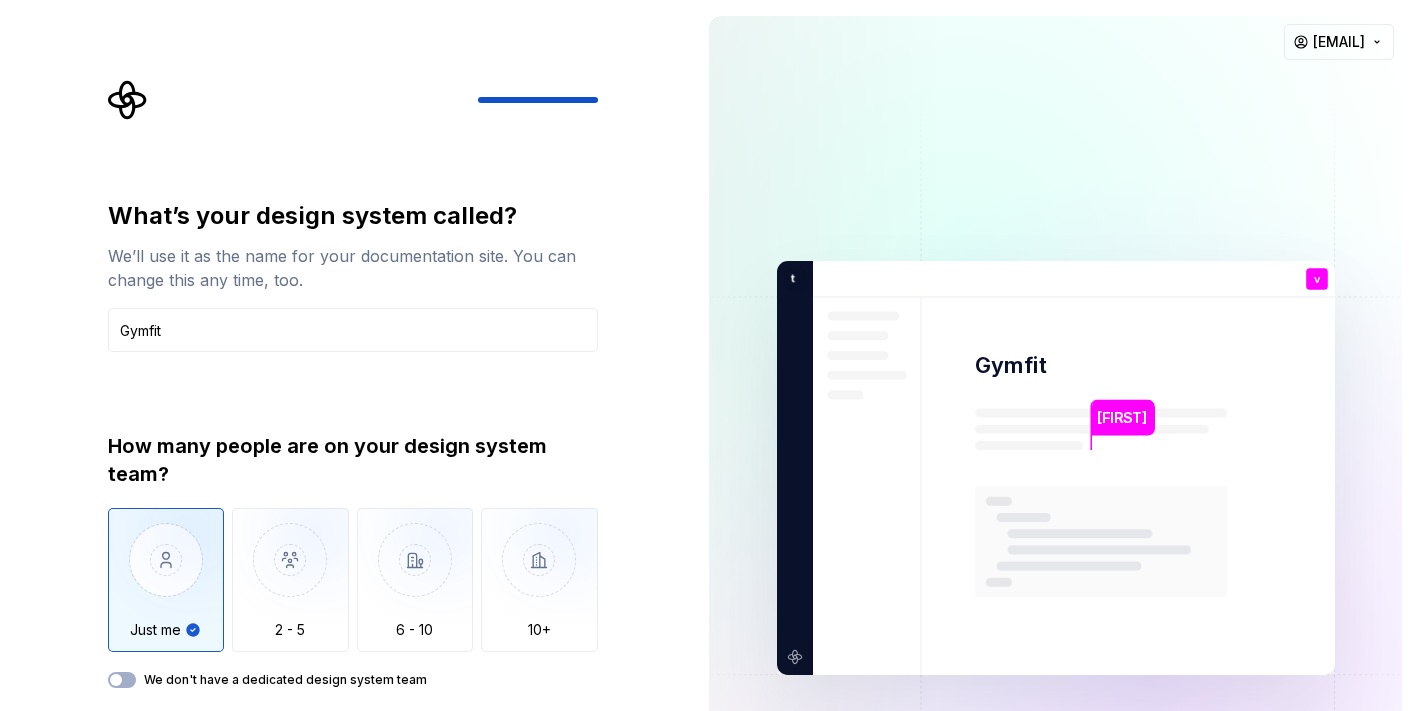 click at bounding box center (166, 575) 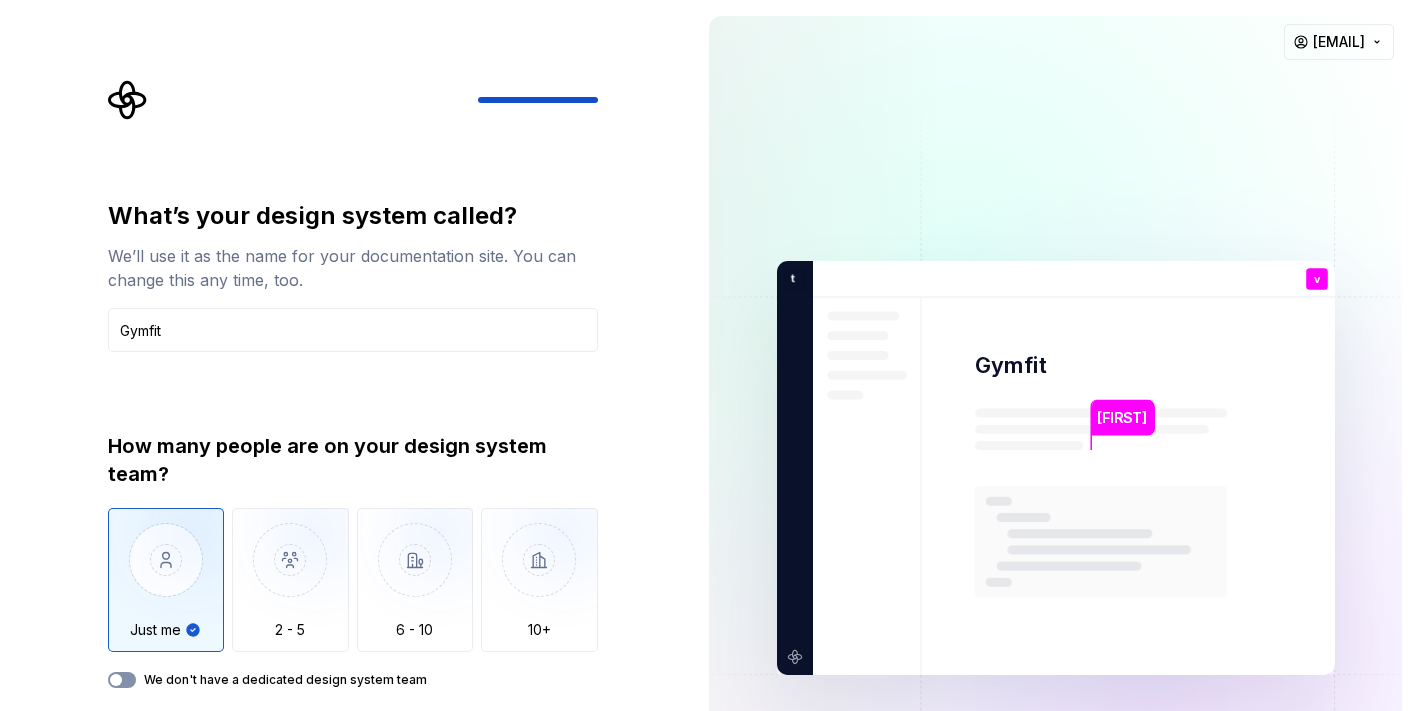 click on "We don't have a dedicated design system team" at bounding box center (122, 680) 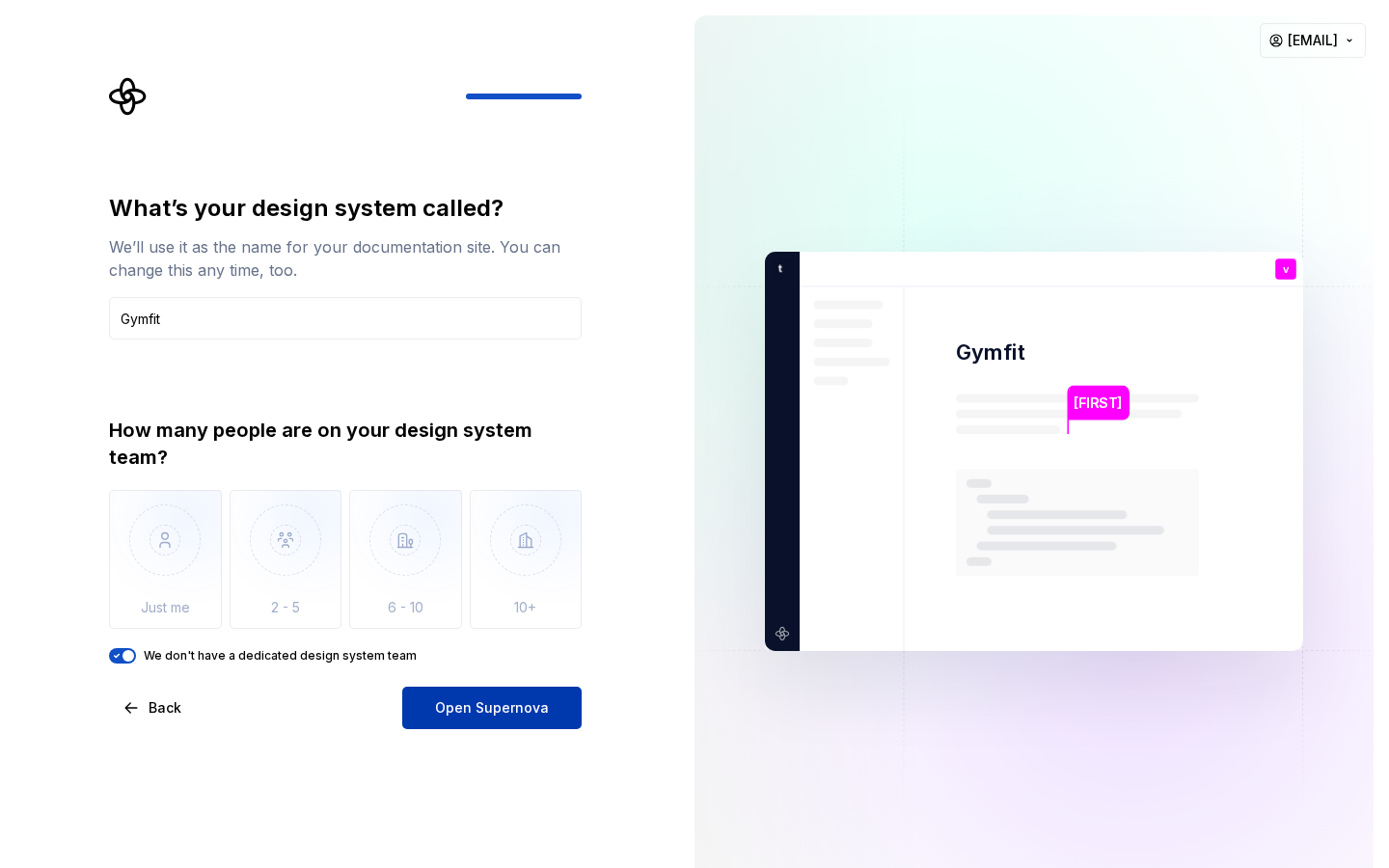 click on "Open Supernova" at bounding box center (492, 708) 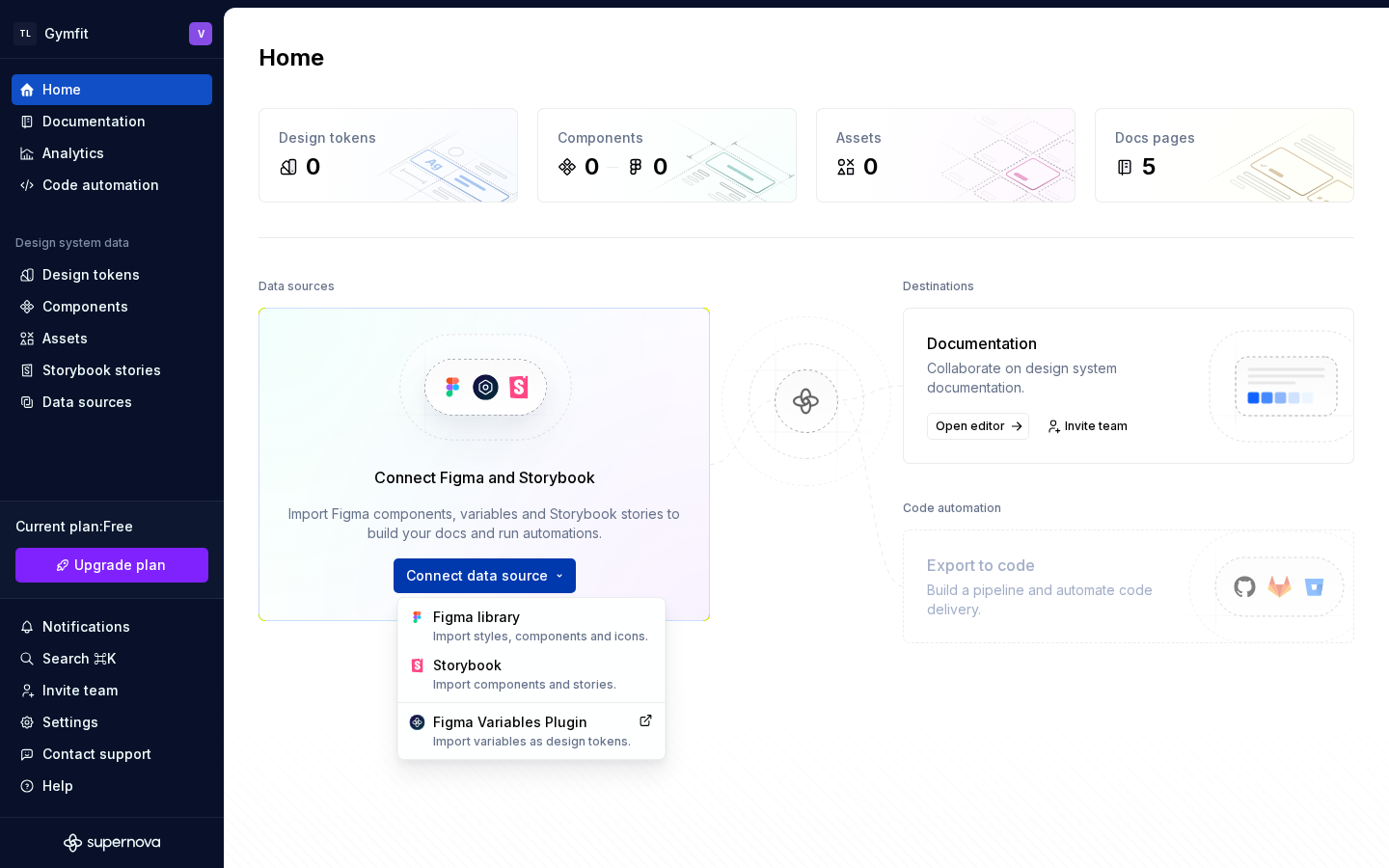click on "TL [BRAND] V Home Documentation Analytics Code automation Design system data Design tokens Components Assets Storybook stories Data sources Current plan : Free Upgrade plan Notifications Search ⌘K Invite team Settings Contact support Help Home Design tokens 0 Components 0 0 Assets 0 Docs pages 5 Data sources Connect Figma and Storybook Import Figma components, variables and Storybook stories to build your docs and run automations. Connect data source Destinations Documentation Collaborate on design system documentation. Open editor Invite team Code automation Export to code Build a pipeline and automate code delivery. Product documentation Learn how to build, manage and maintain design systems in smarter ways. Developer documentation Start delivering your design choices to your codebases right away. Join our Slack community Connect and learn with other design system practitioners. Figma library Import styles, components and icons. Storybook Import components and stories." at bounding box center (694, 434) 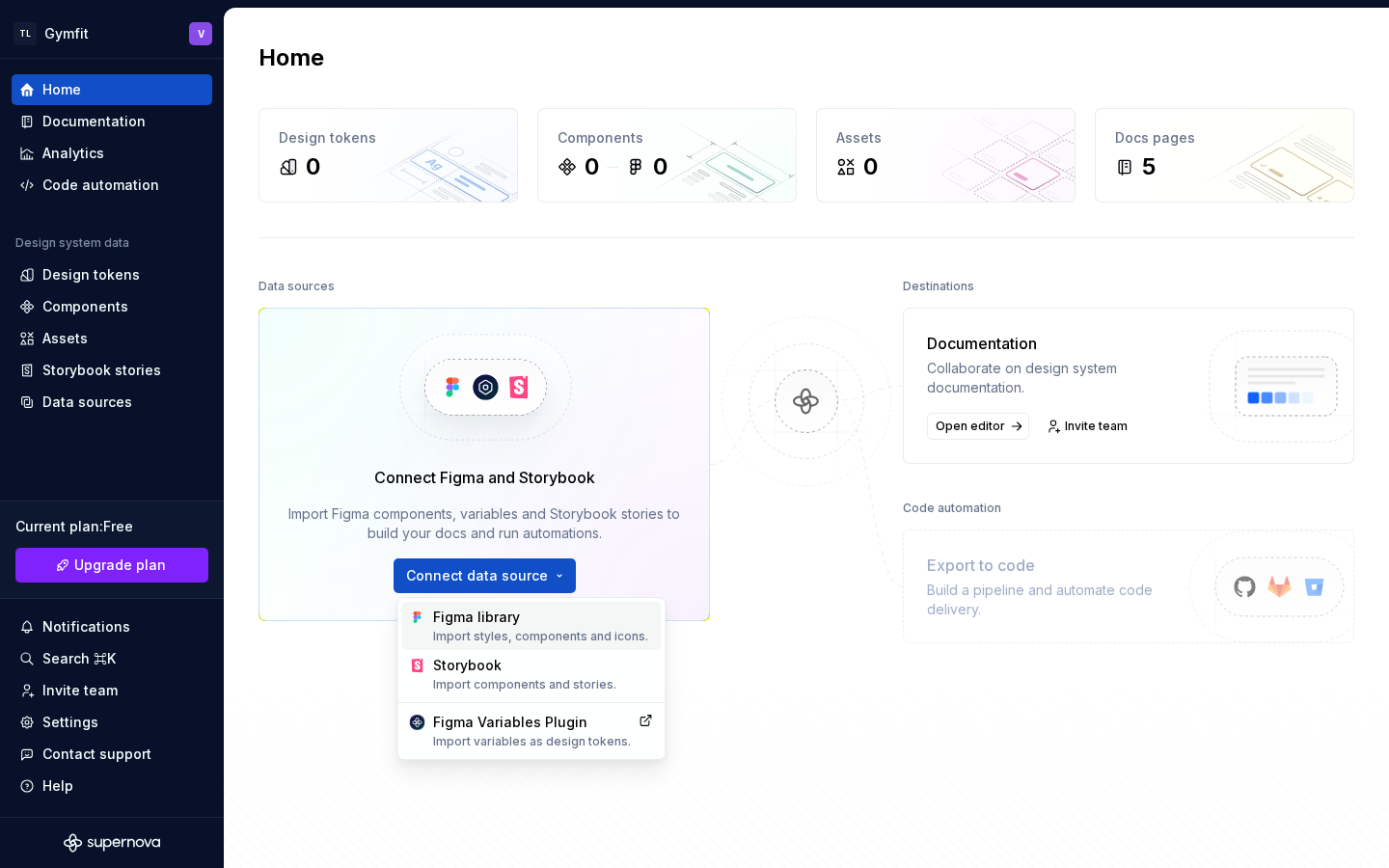 click on "Figma library Import styles, components and icons." at bounding box center (543, 626) 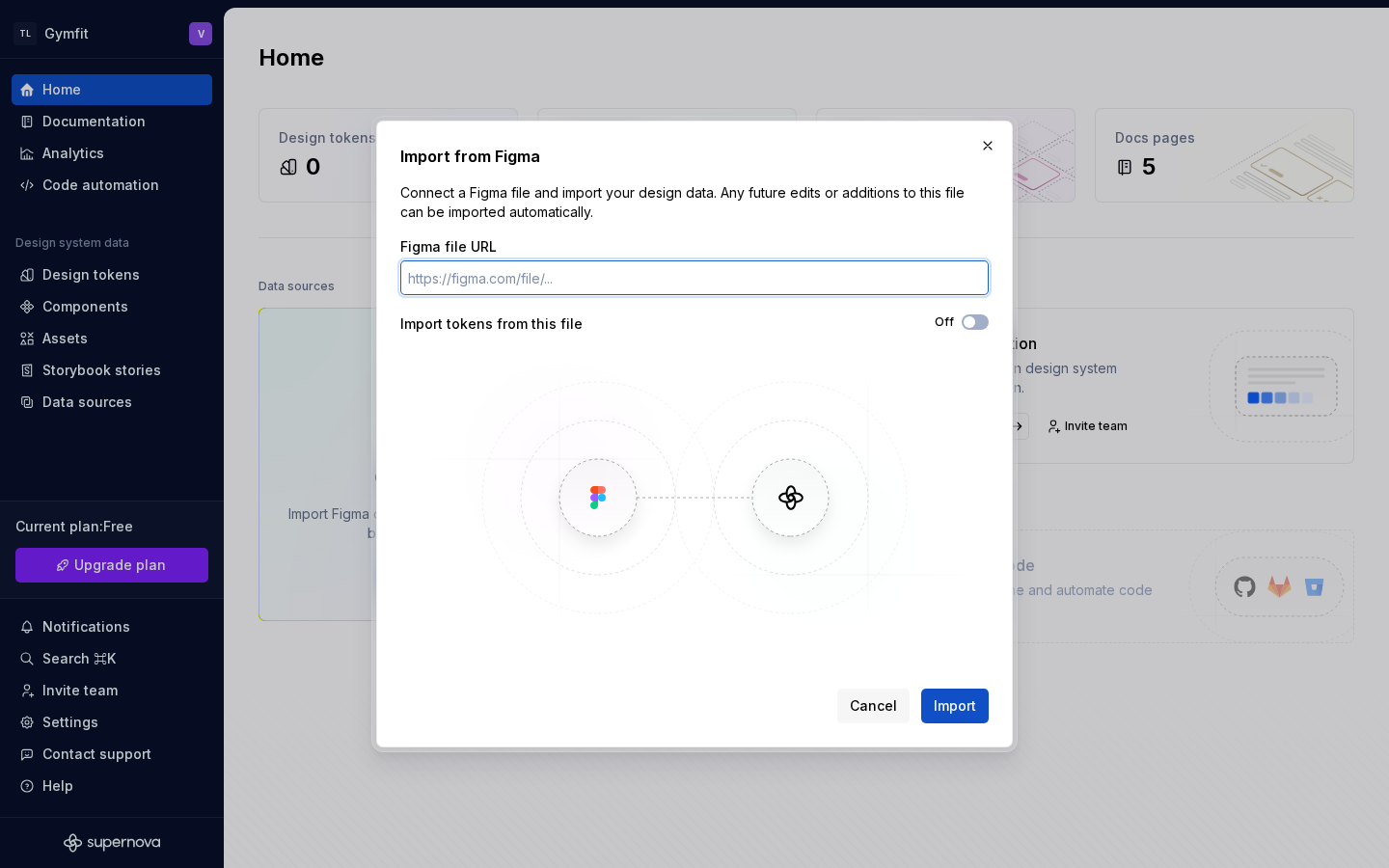 click on "Figma file URL" at bounding box center (694, 278) 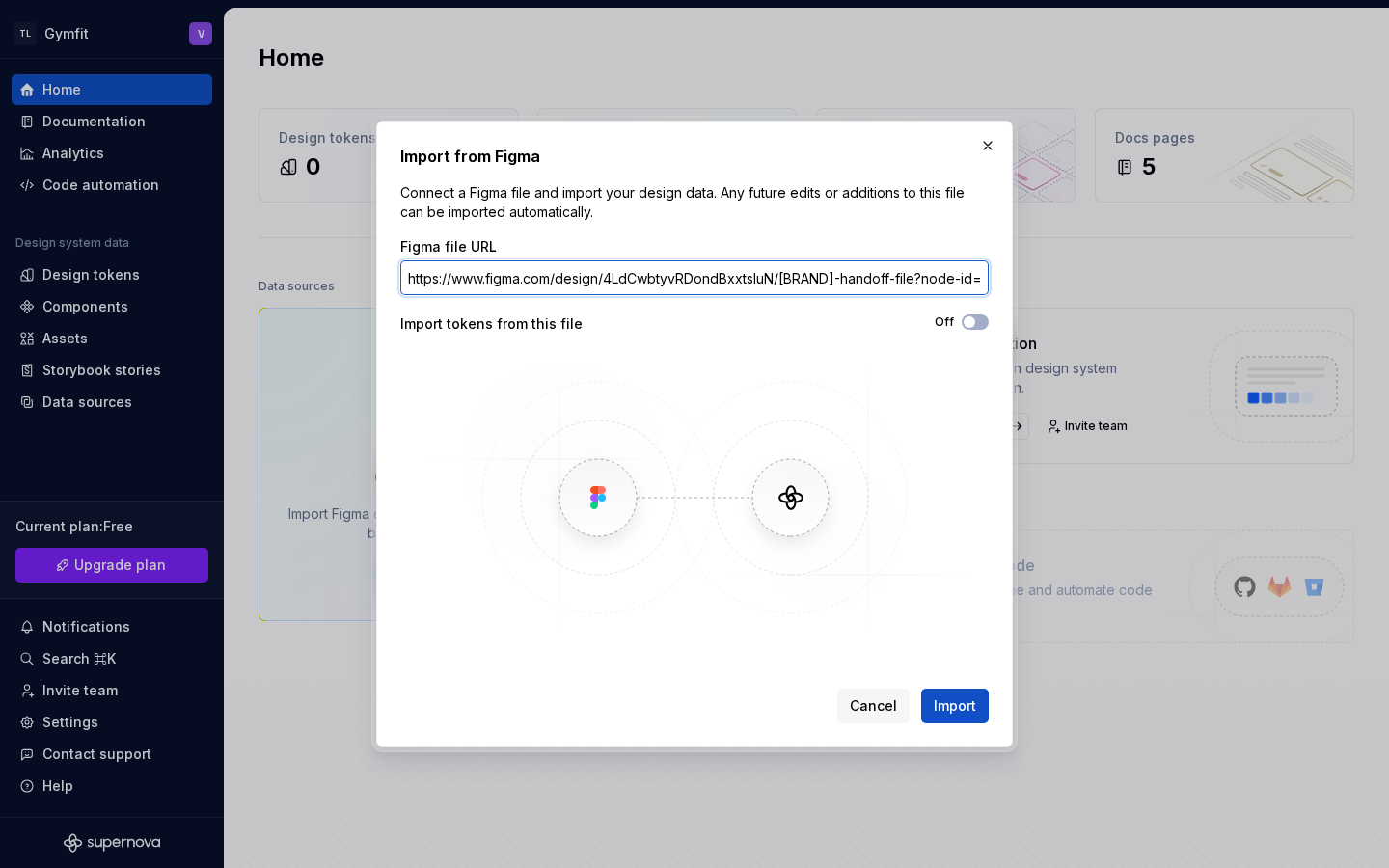 scroll, scrollTop: 0, scrollLeft: 265, axis: horizontal 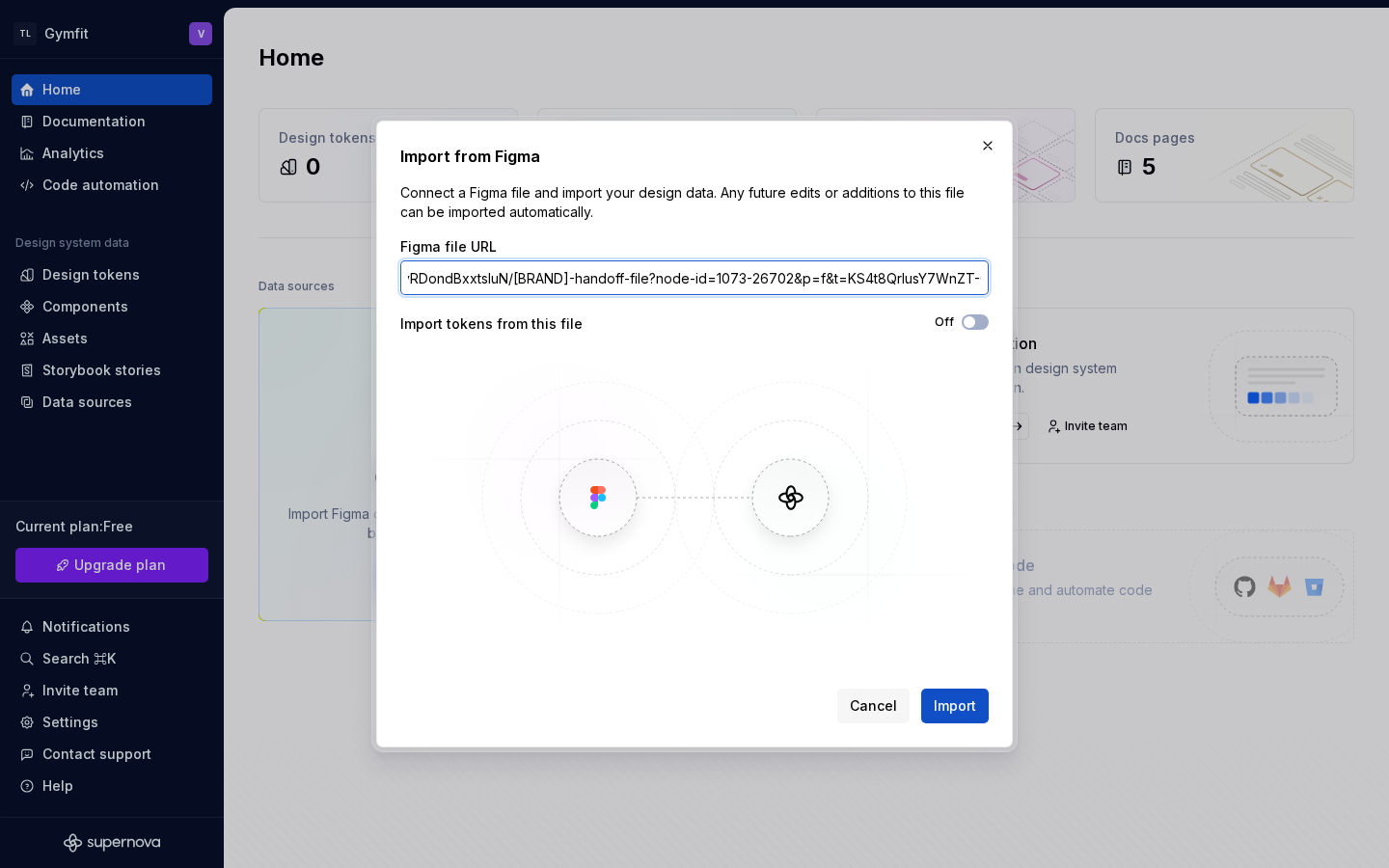 type on "https://www.figma.com/design/4LdCwbtyvRDondBxxtsIuN/[BRAND]-handoff-file?node-id=1073-26702&p=f&t=KS4t8QrIusY7WnZT-0" 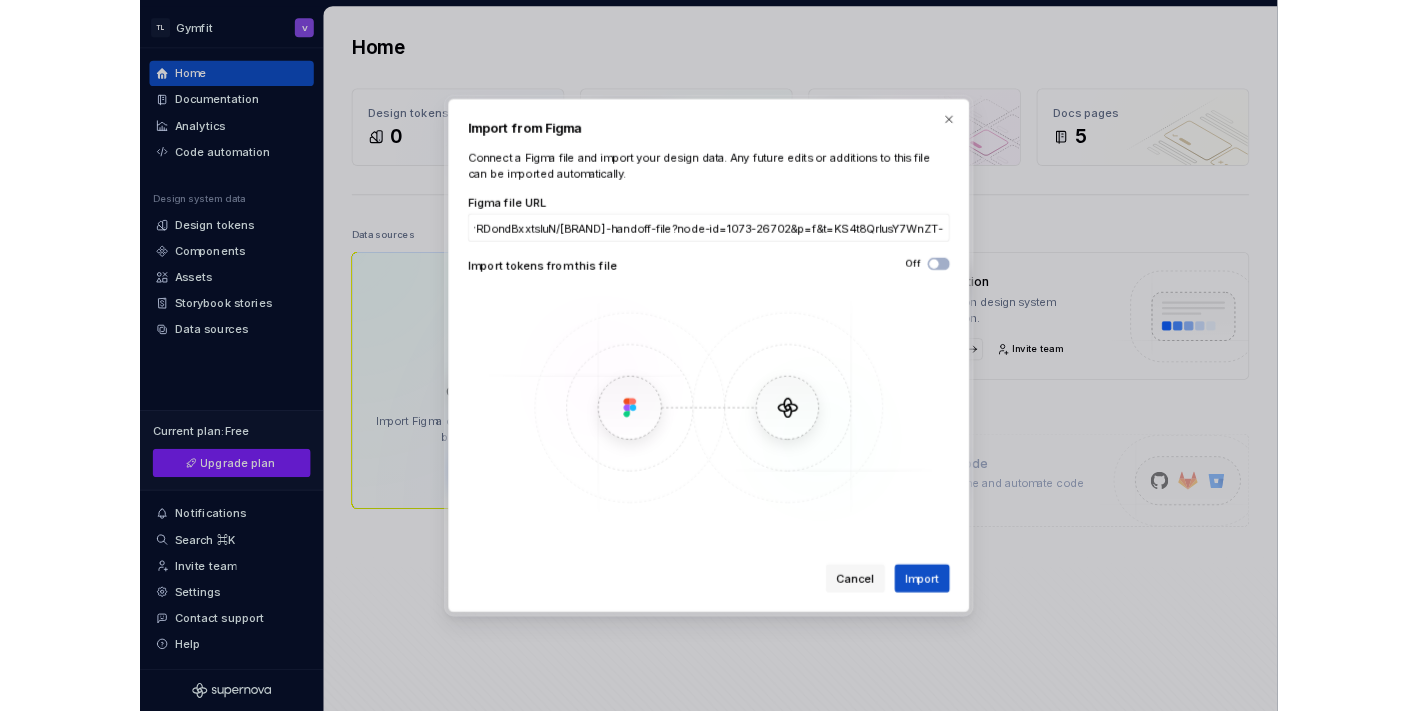 scroll, scrollTop: 0, scrollLeft: 0, axis: both 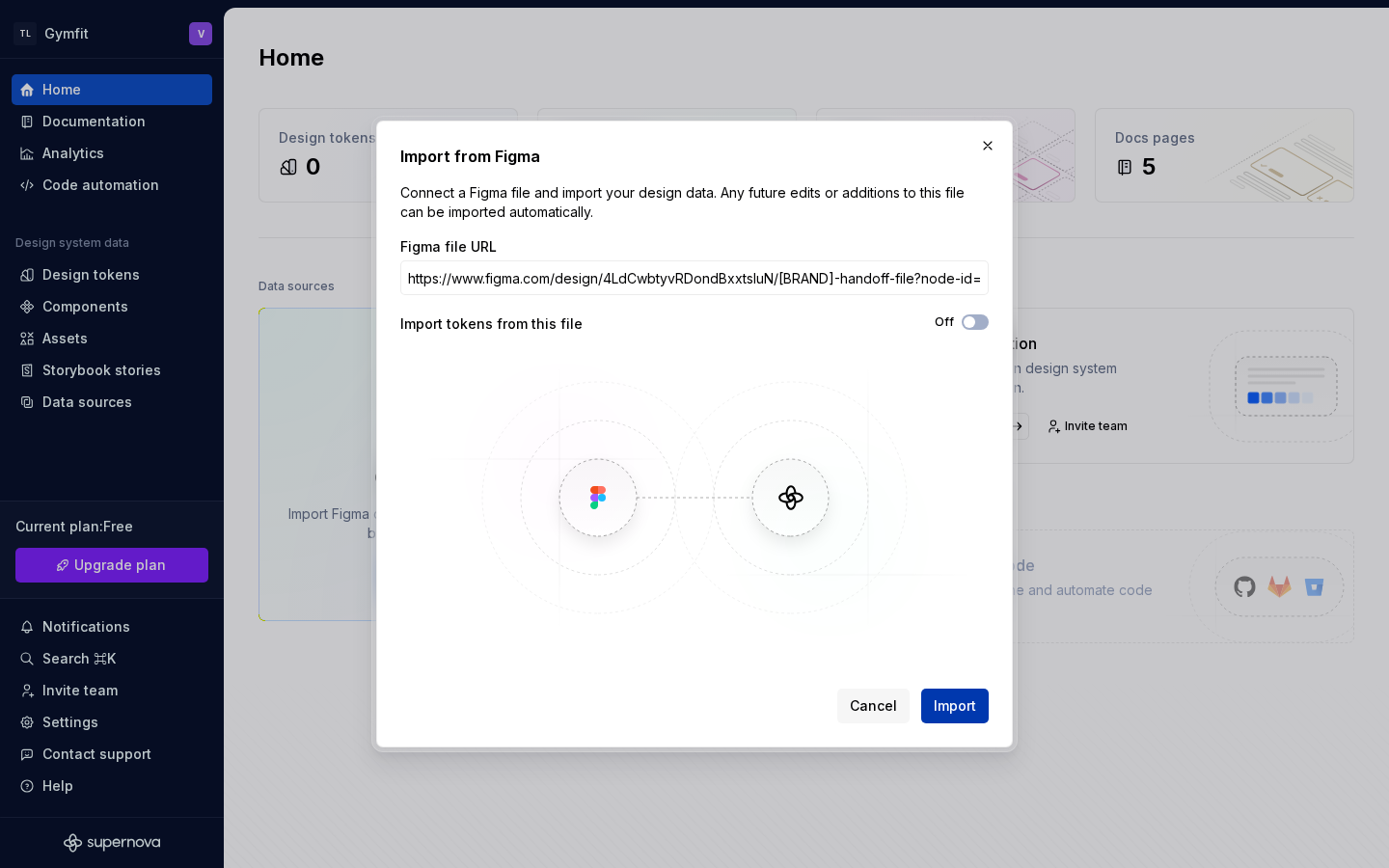 click on "Import" at bounding box center (955, 706) 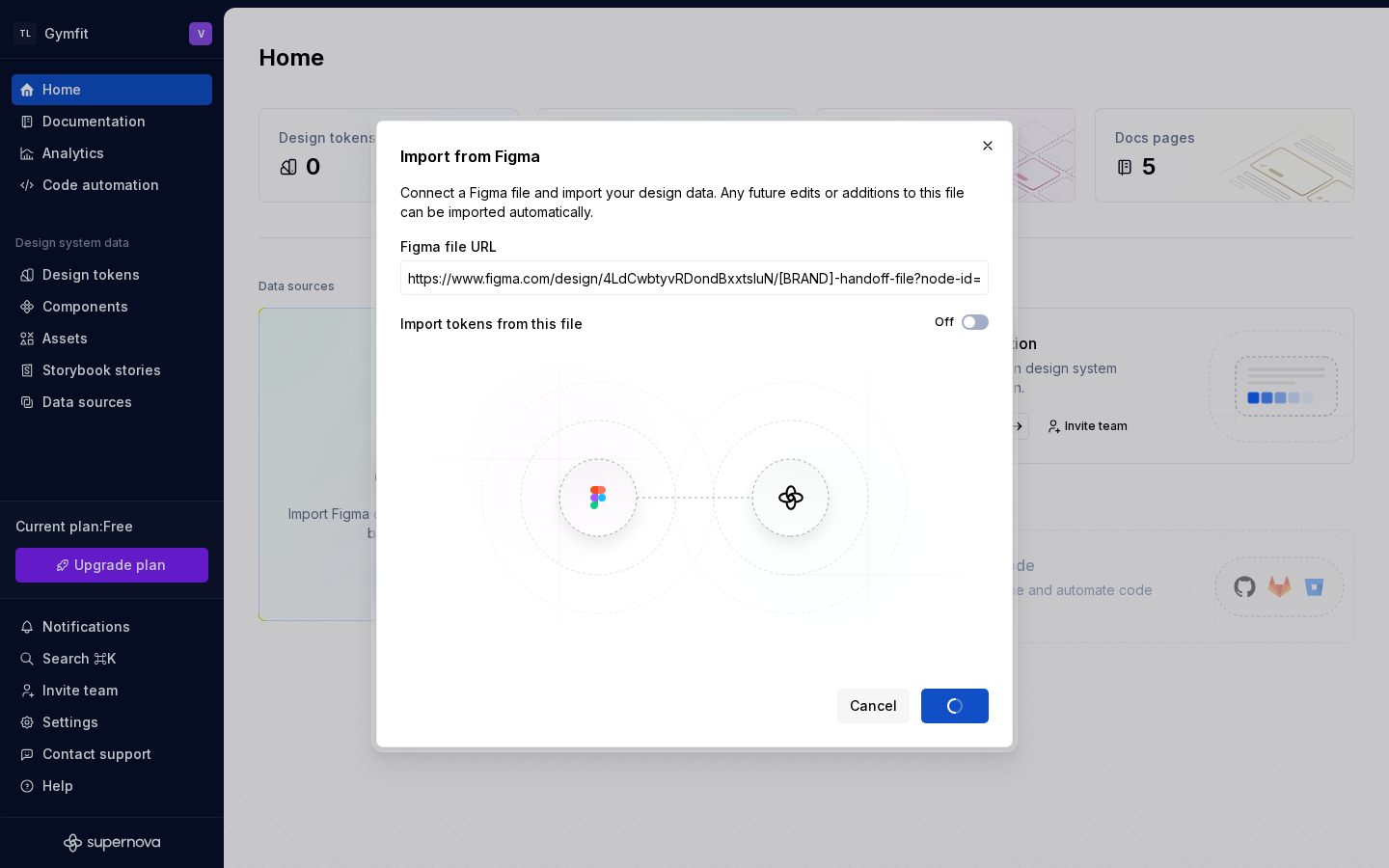 click at bounding box center [694, 498] 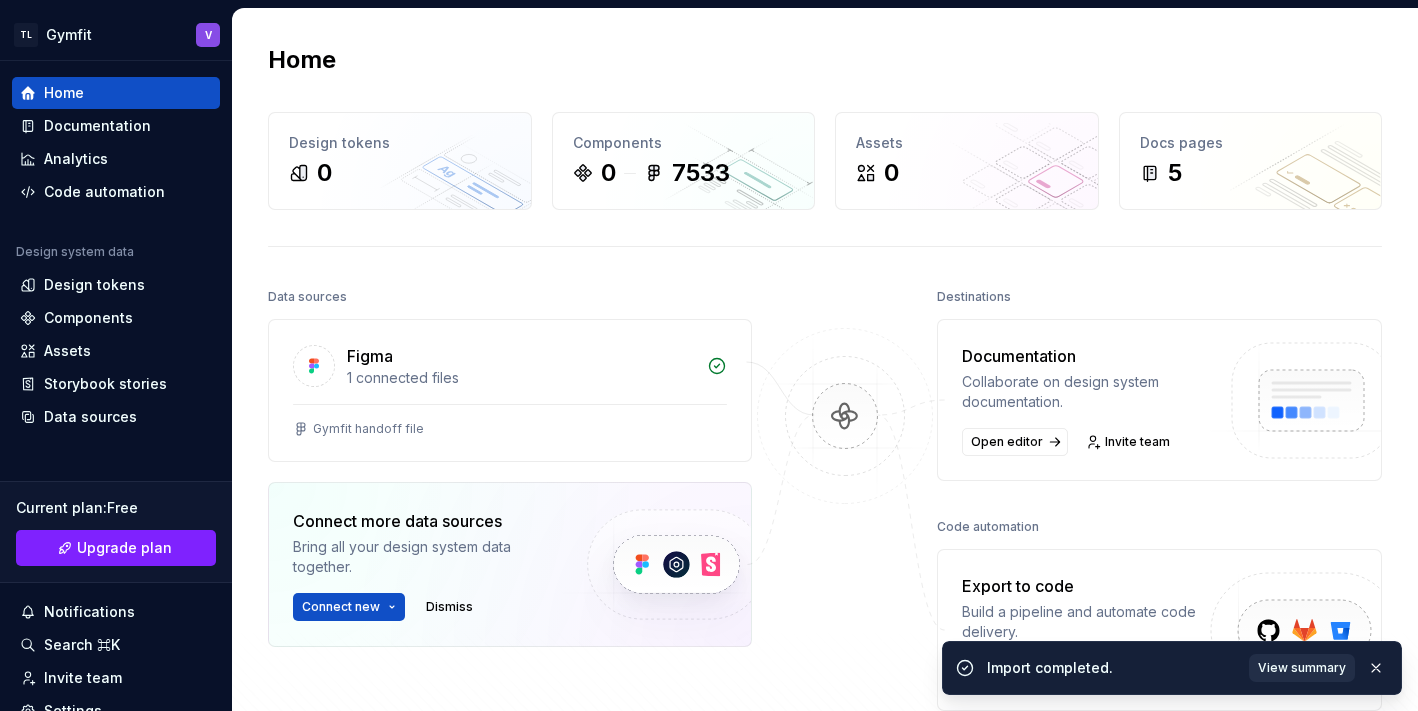 click on "View summary" at bounding box center [1302, 668] 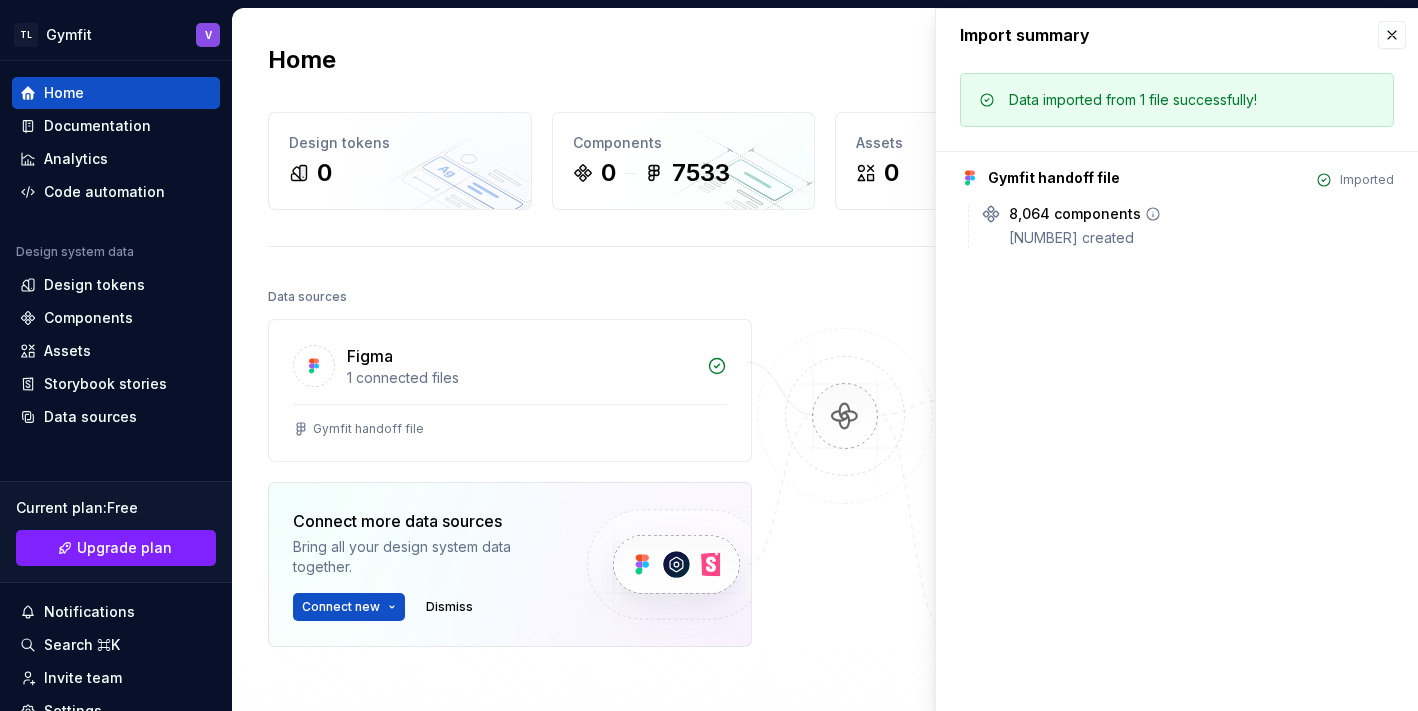 click on "[NUMBER] created" at bounding box center [1201, 238] 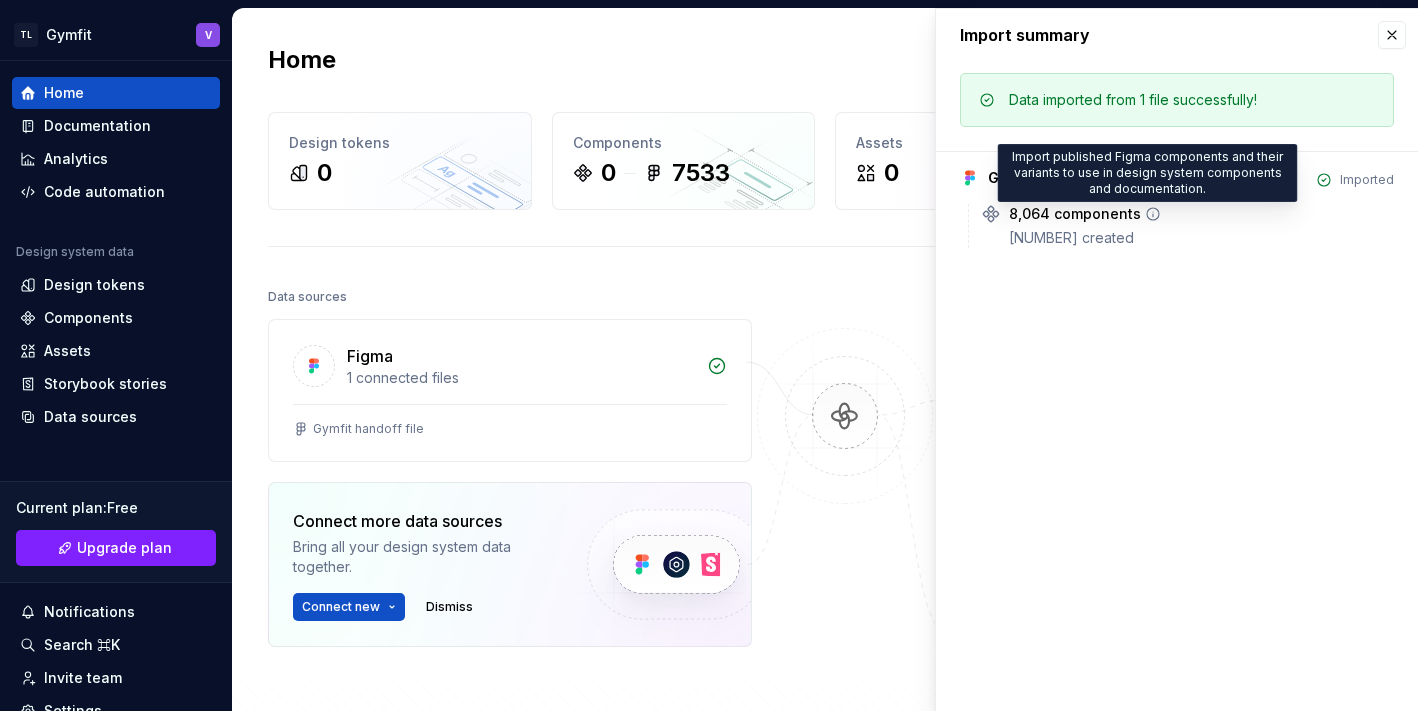 click 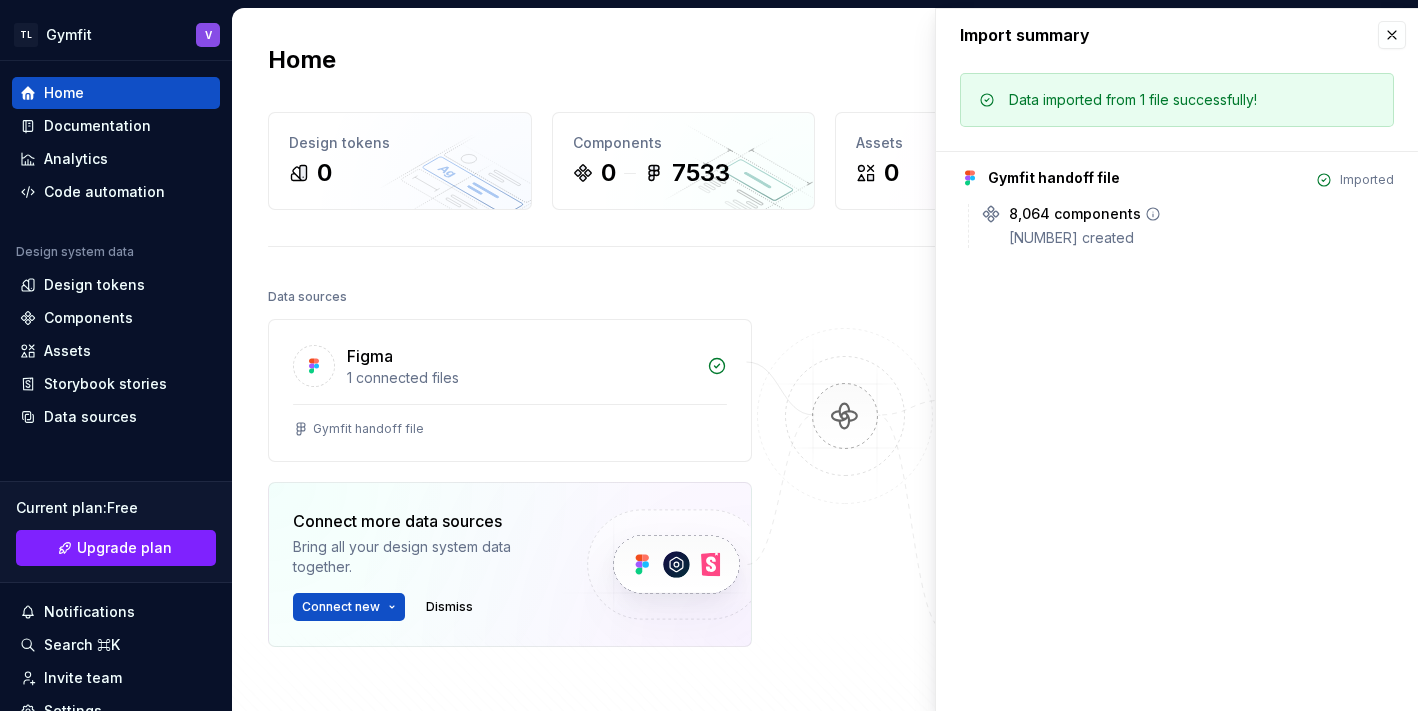 click 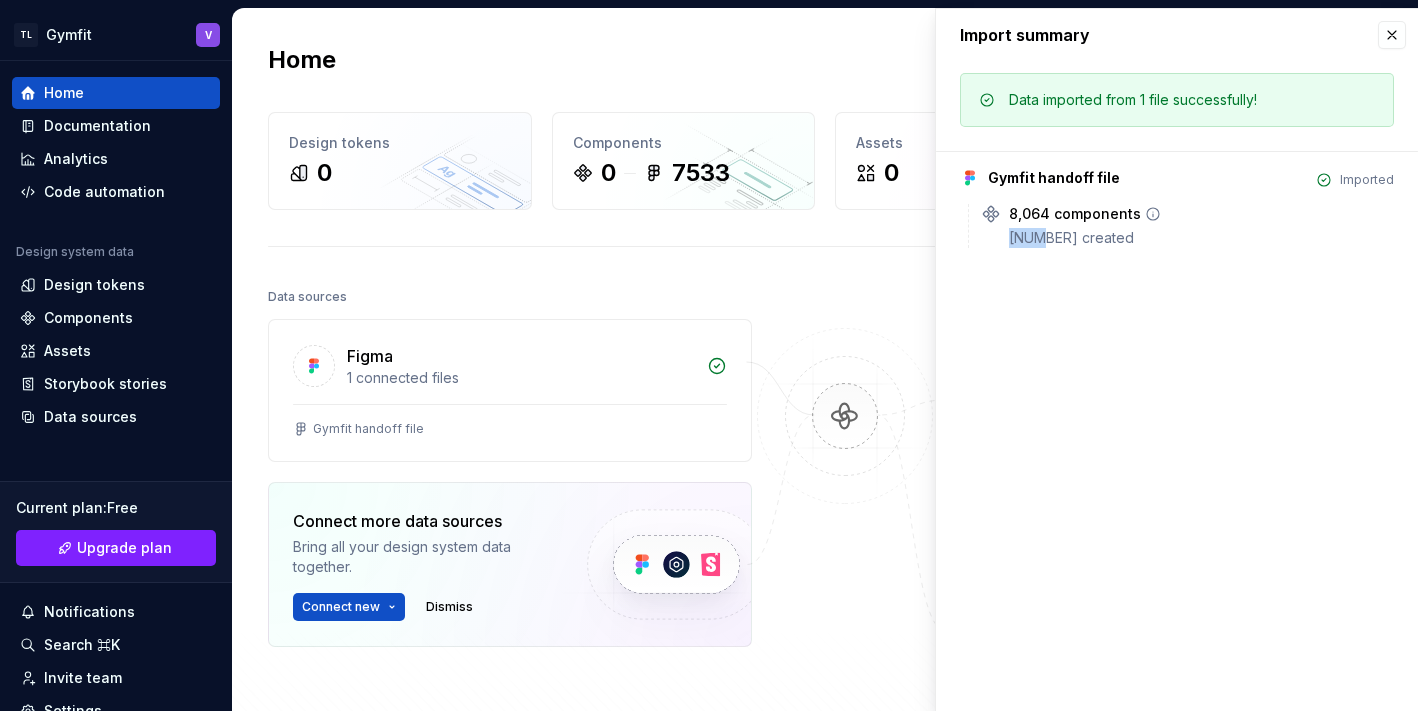 click 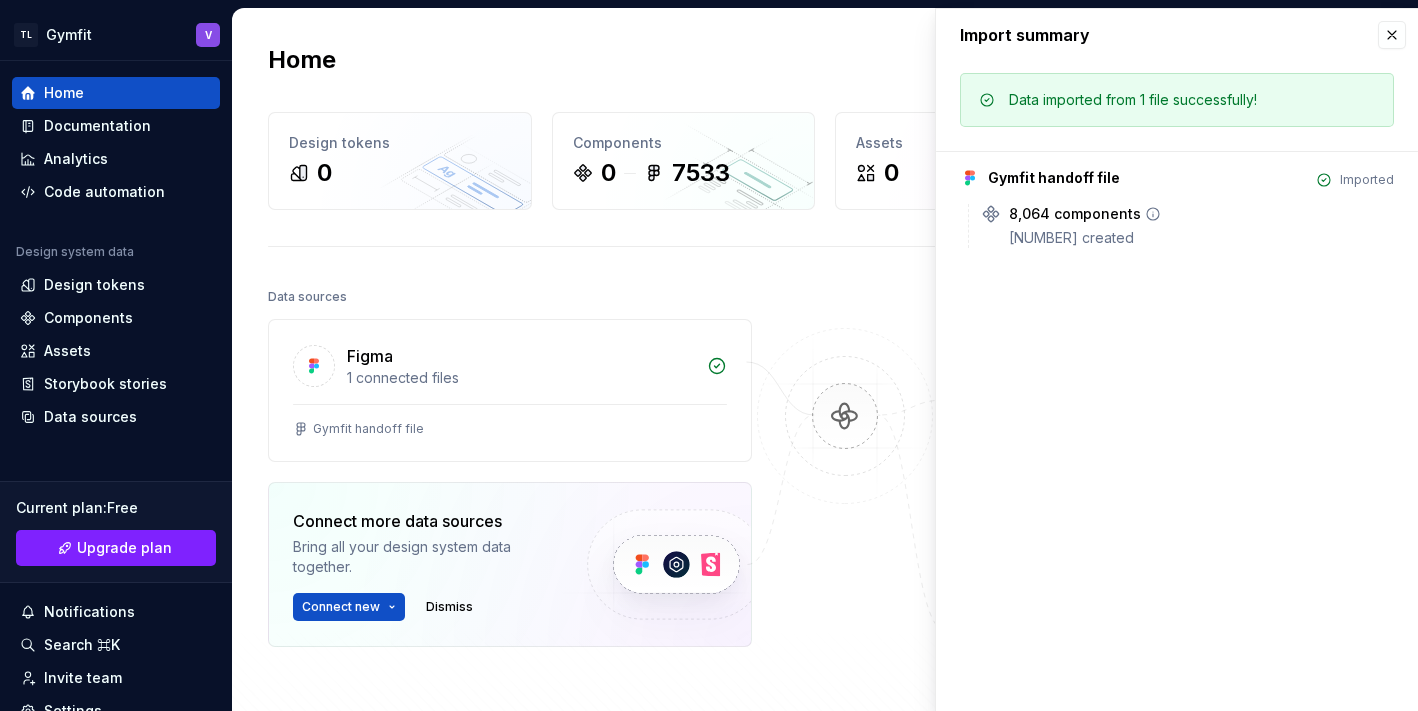 click on "8,064 components" at bounding box center [1075, 214] 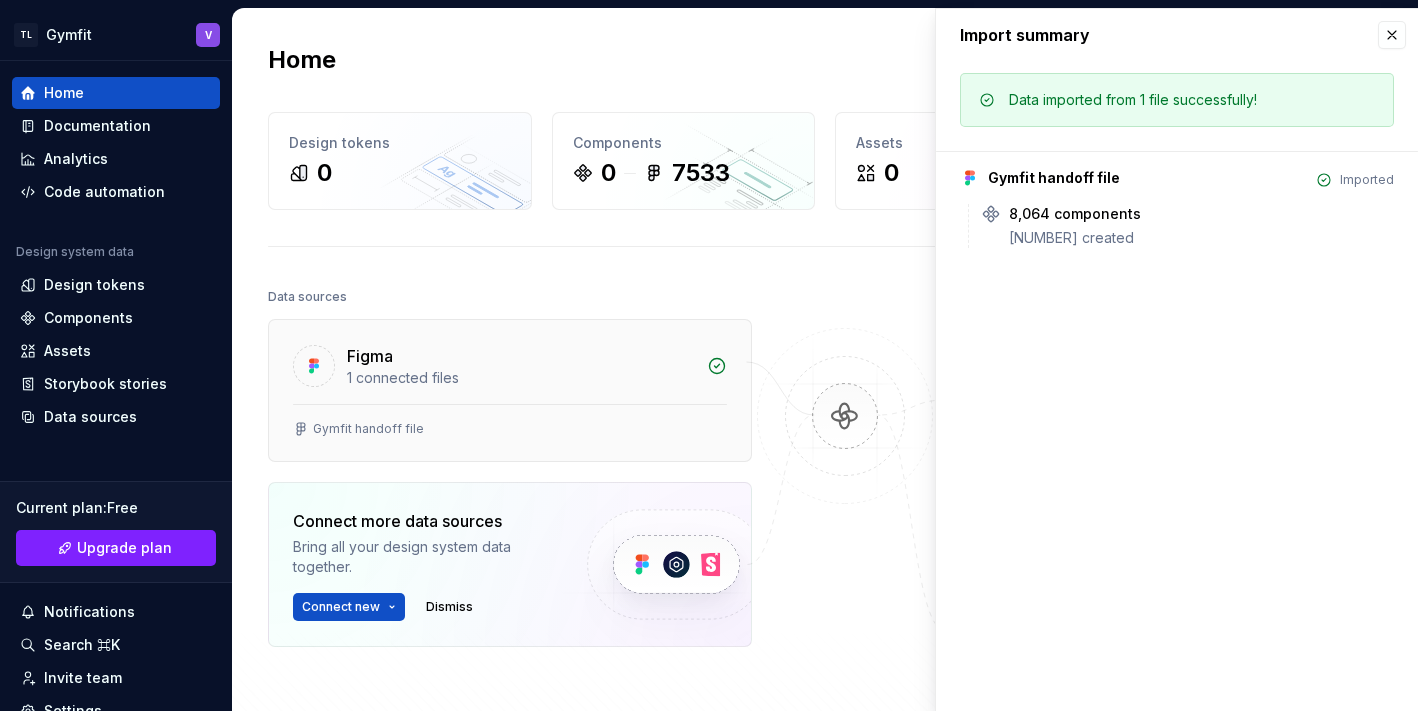 click on "1 connected files" at bounding box center (521, 378) 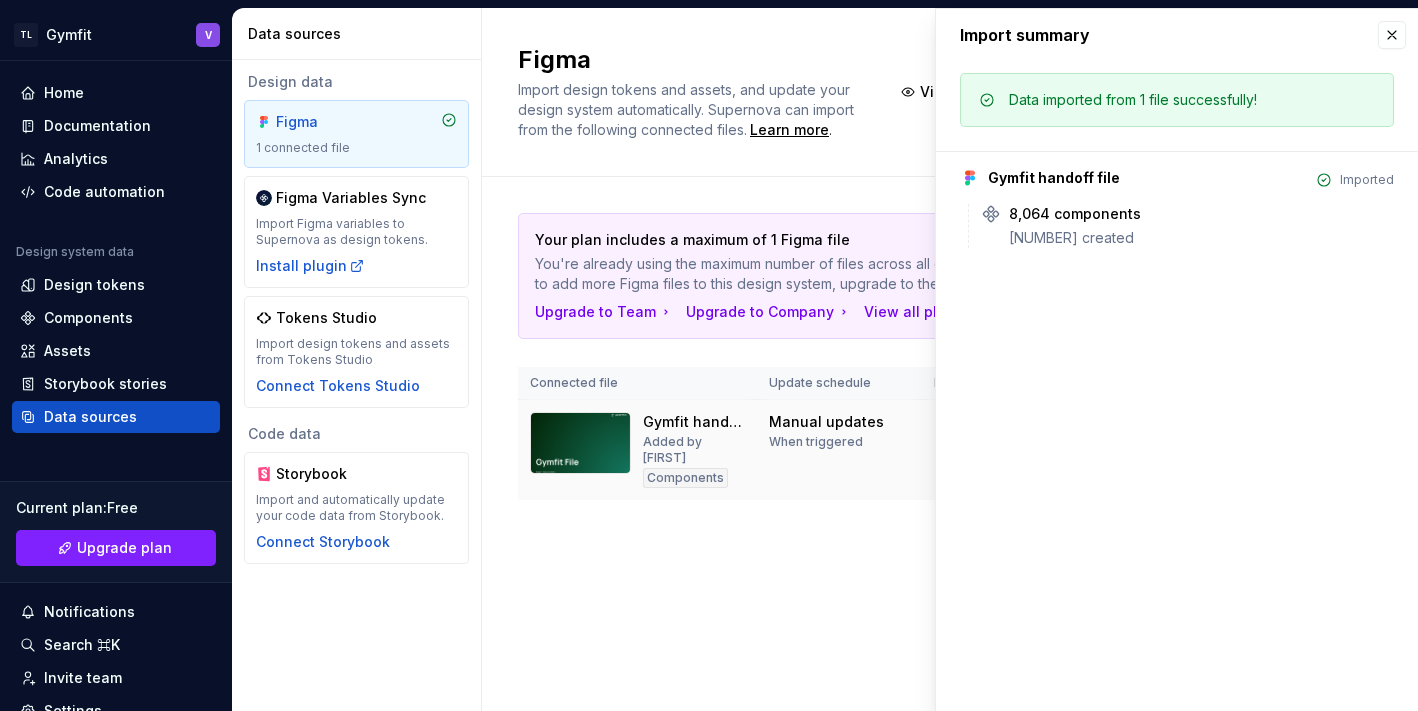 click at bounding box center (580, 443) 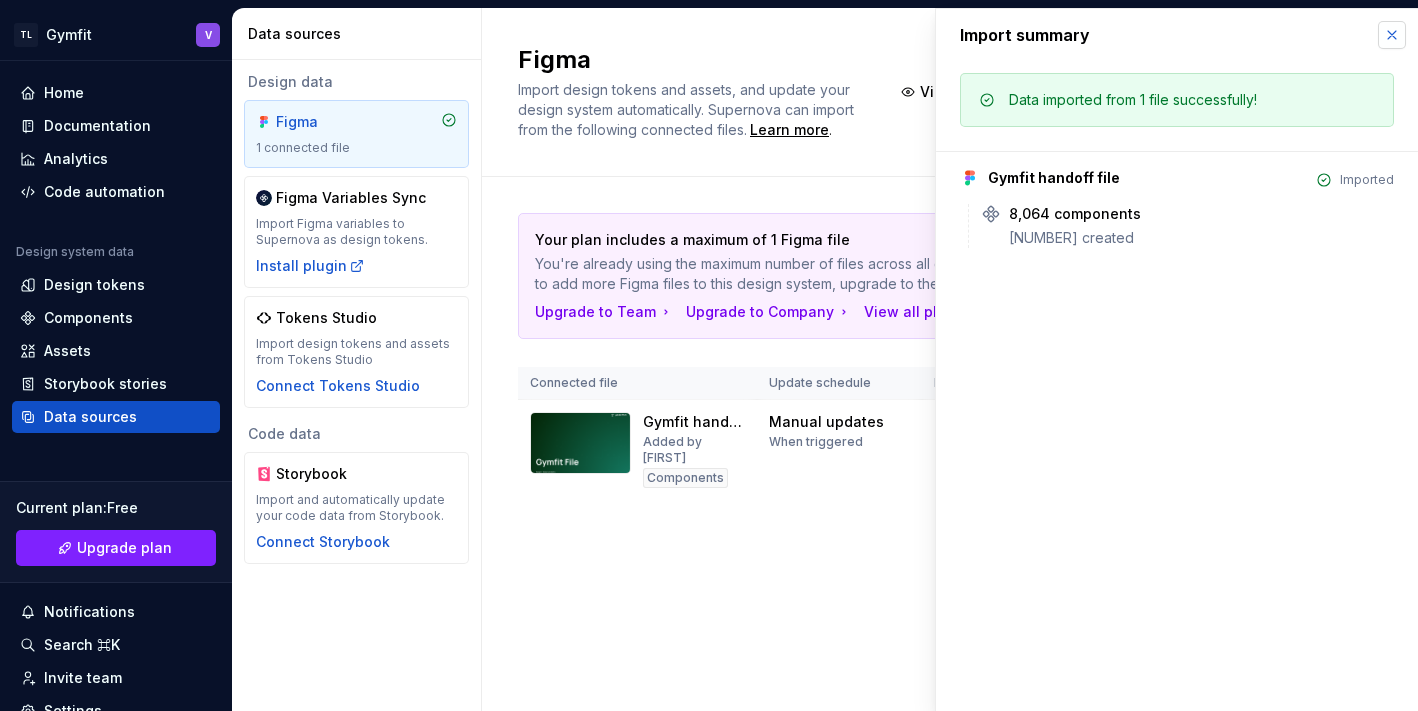 click at bounding box center [1392, 35] 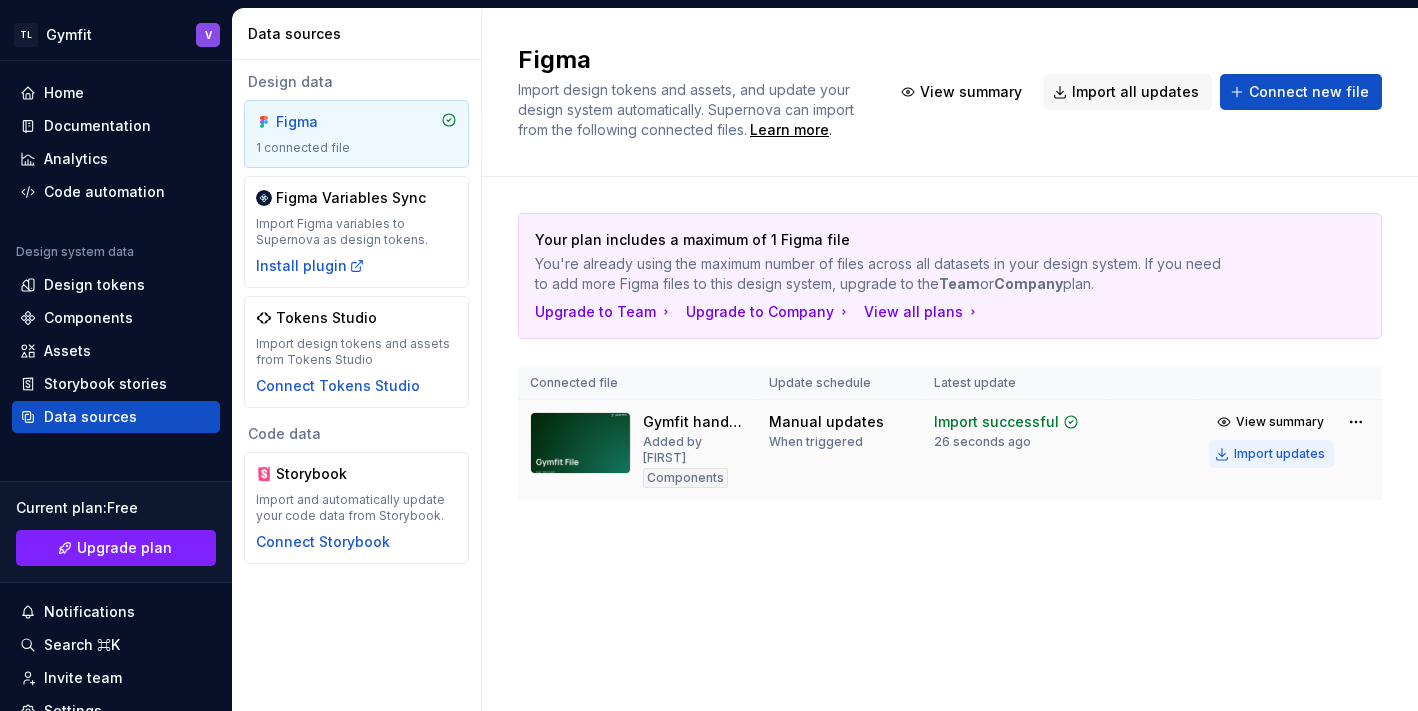 click on "Import updates" at bounding box center (1271, 454) 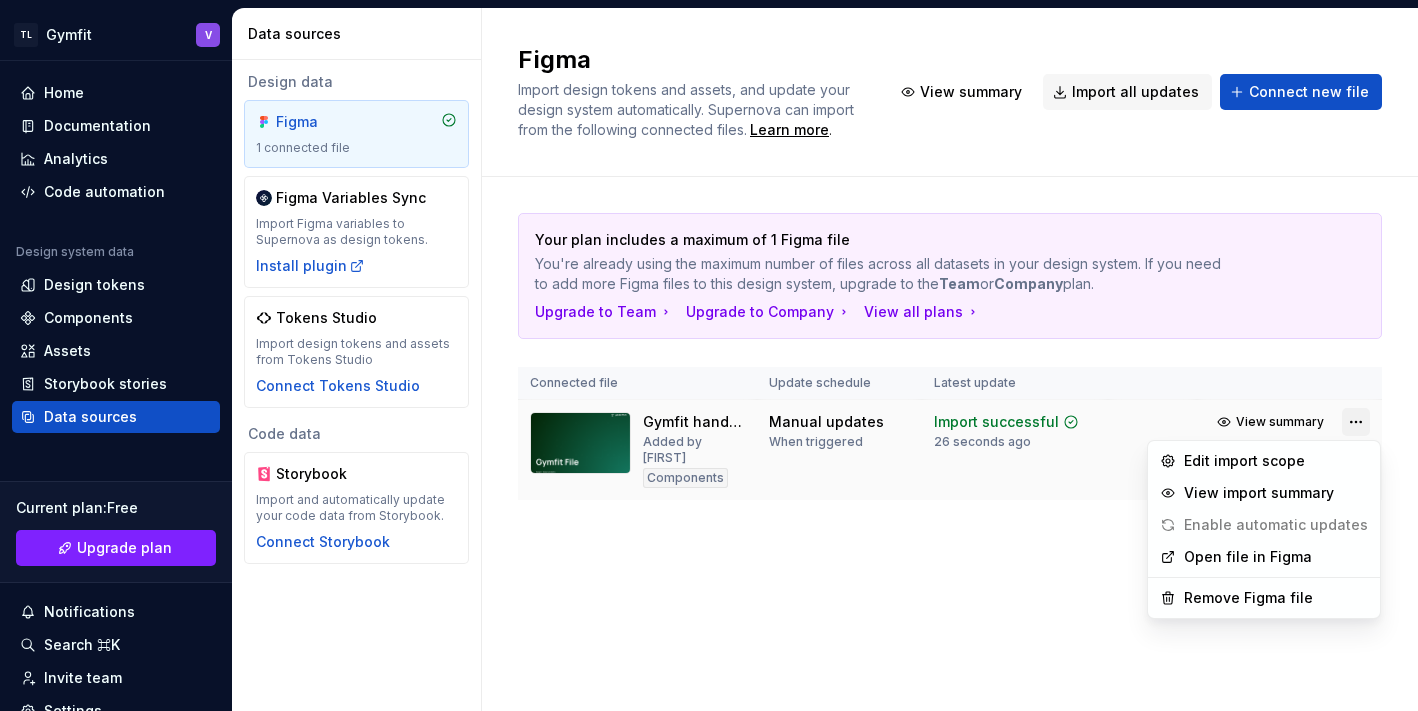 click on "TL [BRAND] V Home Documentation Analytics Code automation Design system data Design tokens Components Assets Storybook stories Data sources Current plan : Free Upgrade plan Notifications Search ⌘K Invite team Settings Contact support Help Data sources Design data Figma [NUMBER] connected file Figma Variables Sync Import Figma variables to Supernova as design tokens. Install plugin Tokens Studio Import design tokens and assets from Tokens Studio Connect Tokens Studio Code data Storybook Import and automatically update your code data from Storybook. Connect Storybook Figma Import design tokens and assets, and update your design system automatically. Supernova can import from the following connected files. Learn more . View summary Import all updates Connect new file Your plan includes a maximum of [NUMBER] Figma file You're already using the maximum number of files across all datasets in your design system. If you need to add more Figma files to this design system, upgrade to the Team or Company plan. Upgrade to Team" at bounding box center [709, 355] 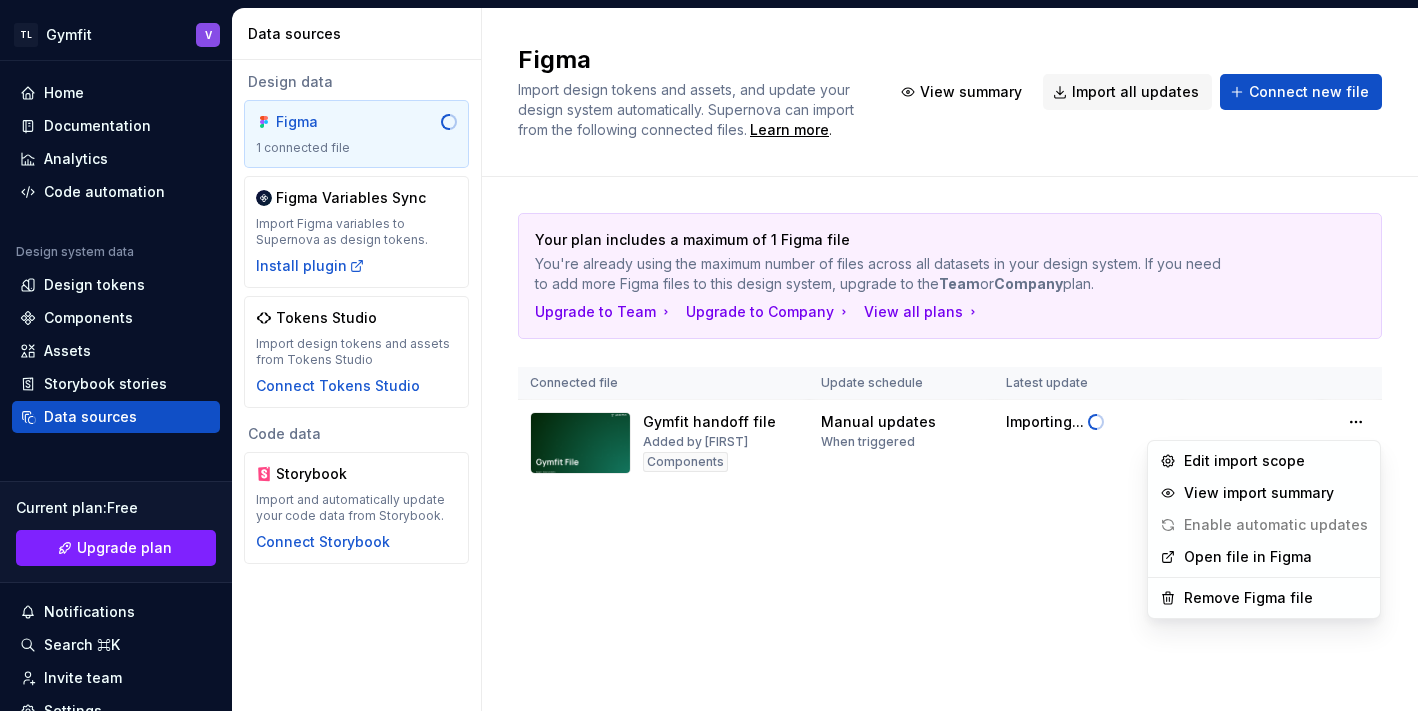 click on "TL [BRAND] V Home Documentation Analytics Code automation Design system data Design tokens Components Assets Storybook stories Data sources Current plan : Free Upgrade plan Notifications Search ⌘K Invite team Settings Contact support Help Data sources Design data Figma [NUMBER] connected file Figma Variables Sync Import Figma variables to Supernova as design tokens. Install plugin Tokens Studio Import design tokens and assets from Tokens Studio Connect Tokens Studio Code data Storybook Import and automatically update your code data from Storybook. Connect Storybook Figma Import design tokens and assets, and update your design system automatically. Supernova can import from the following connected files. Learn more . View summary Import all updates Connect new file Your plan includes a maximum of [NUMBER] Figma file You're already using the maximum number of files across all datasets in your design system. If you need to add more Figma files to this design system, upgrade to the Team or Company plan. Upgrade to Team" at bounding box center (709, 355) 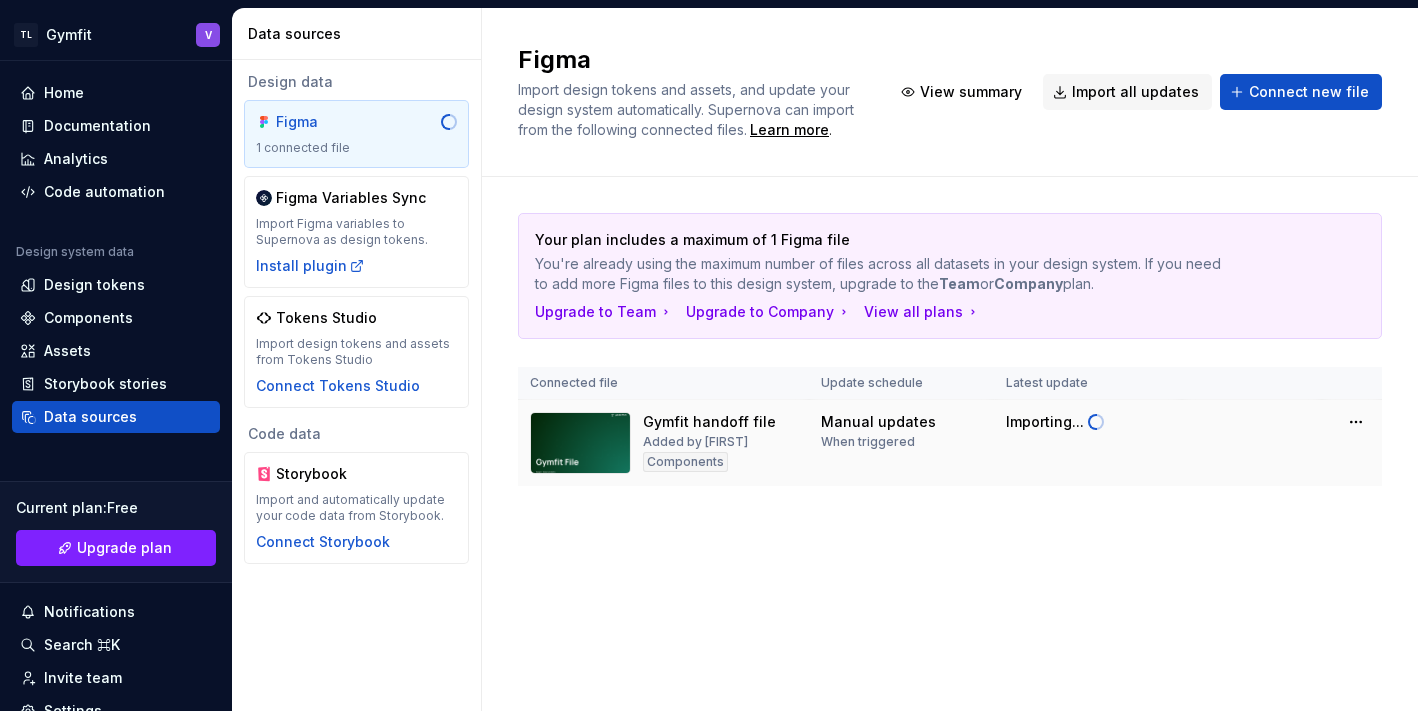 click on "Components" at bounding box center (685, 462) 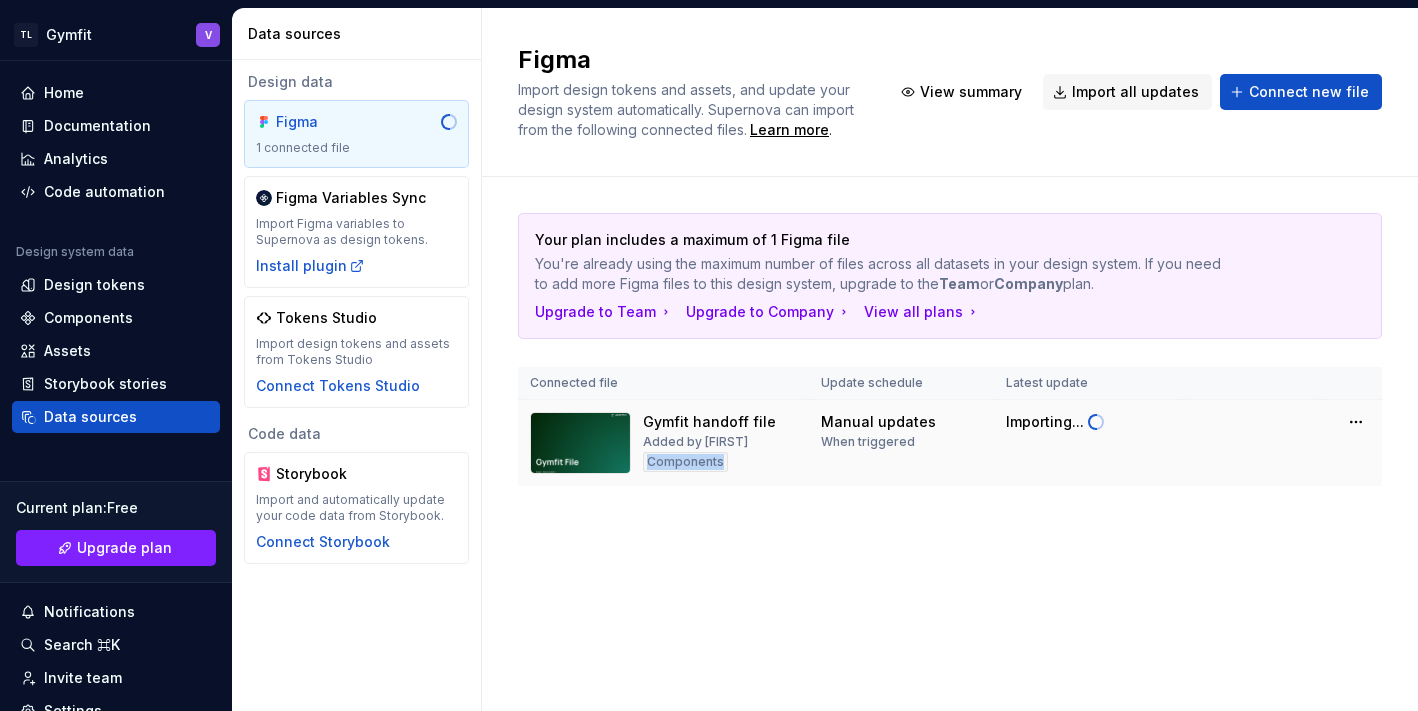 click on "Components" at bounding box center [685, 462] 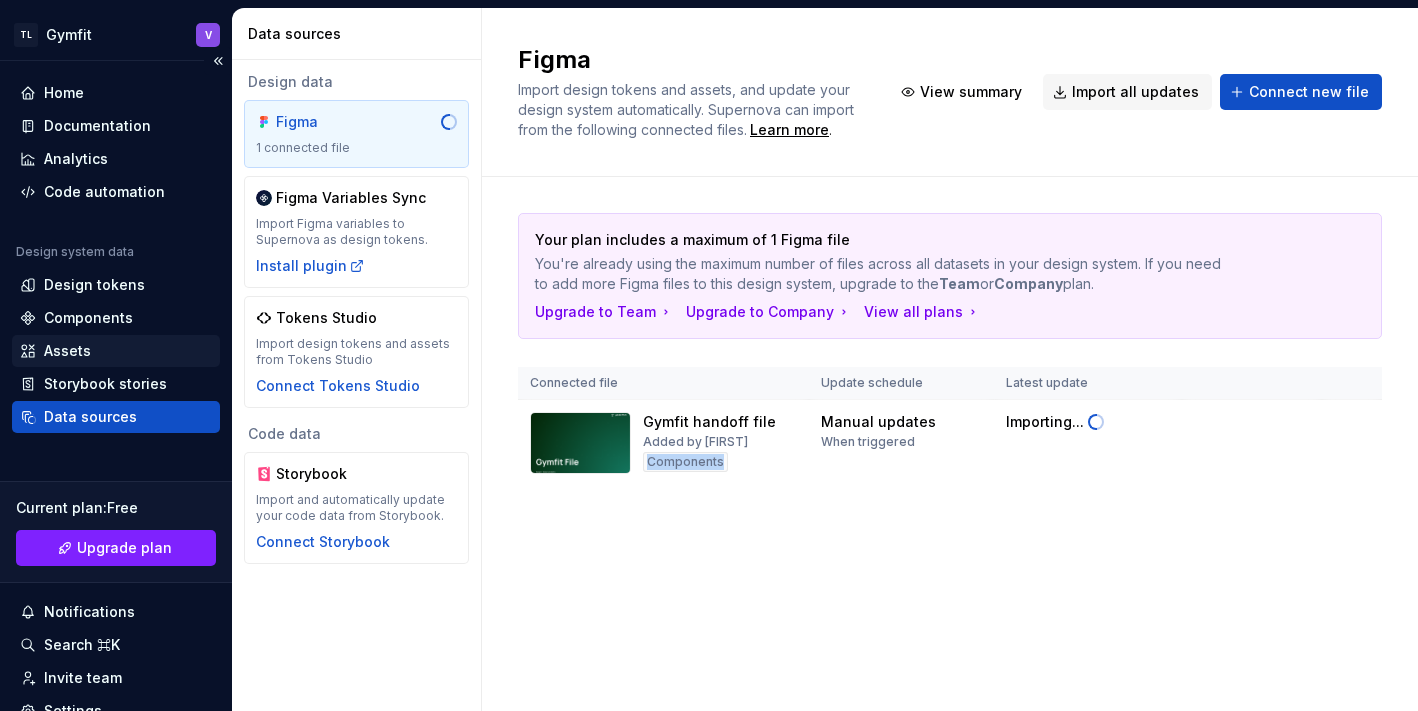 click on "Assets" at bounding box center [67, 351] 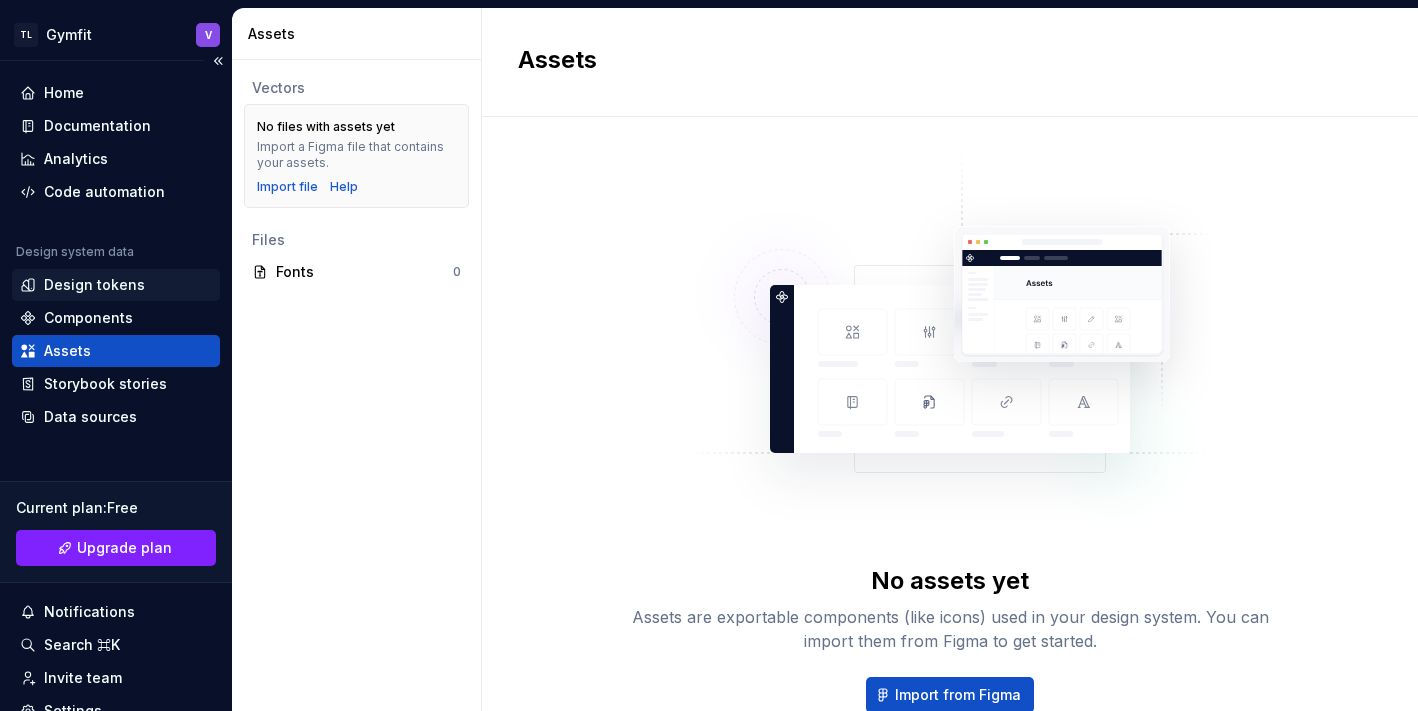 click on "Design tokens" at bounding box center [116, 285] 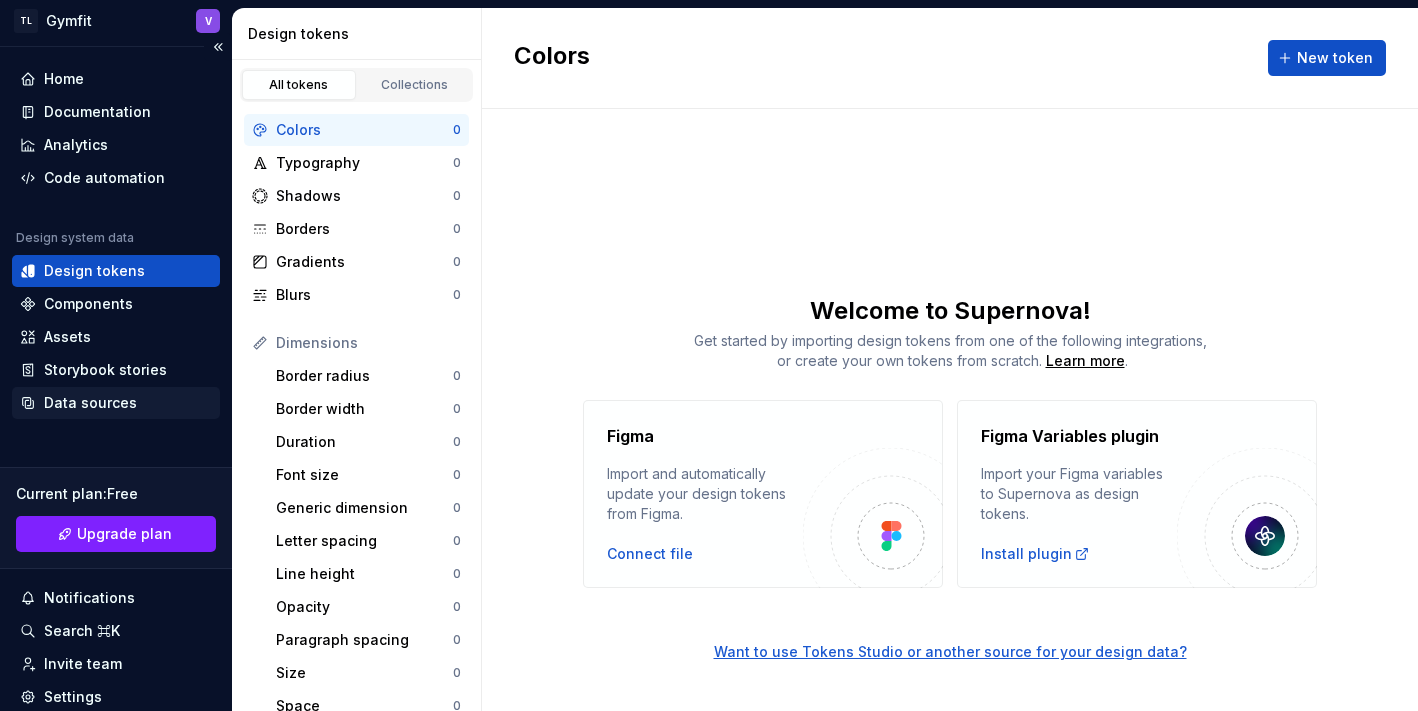 scroll, scrollTop: 0, scrollLeft: 0, axis: both 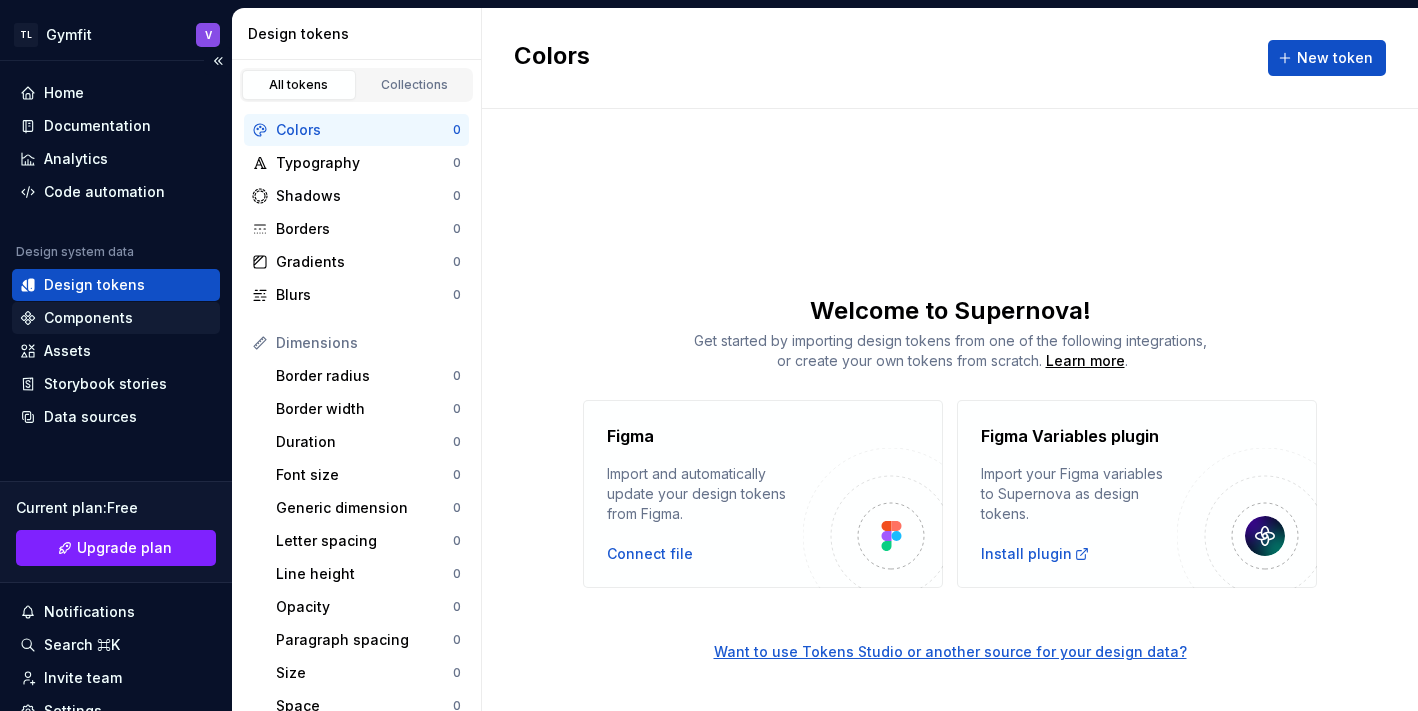 click on "Components" at bounding box center [88, 318] 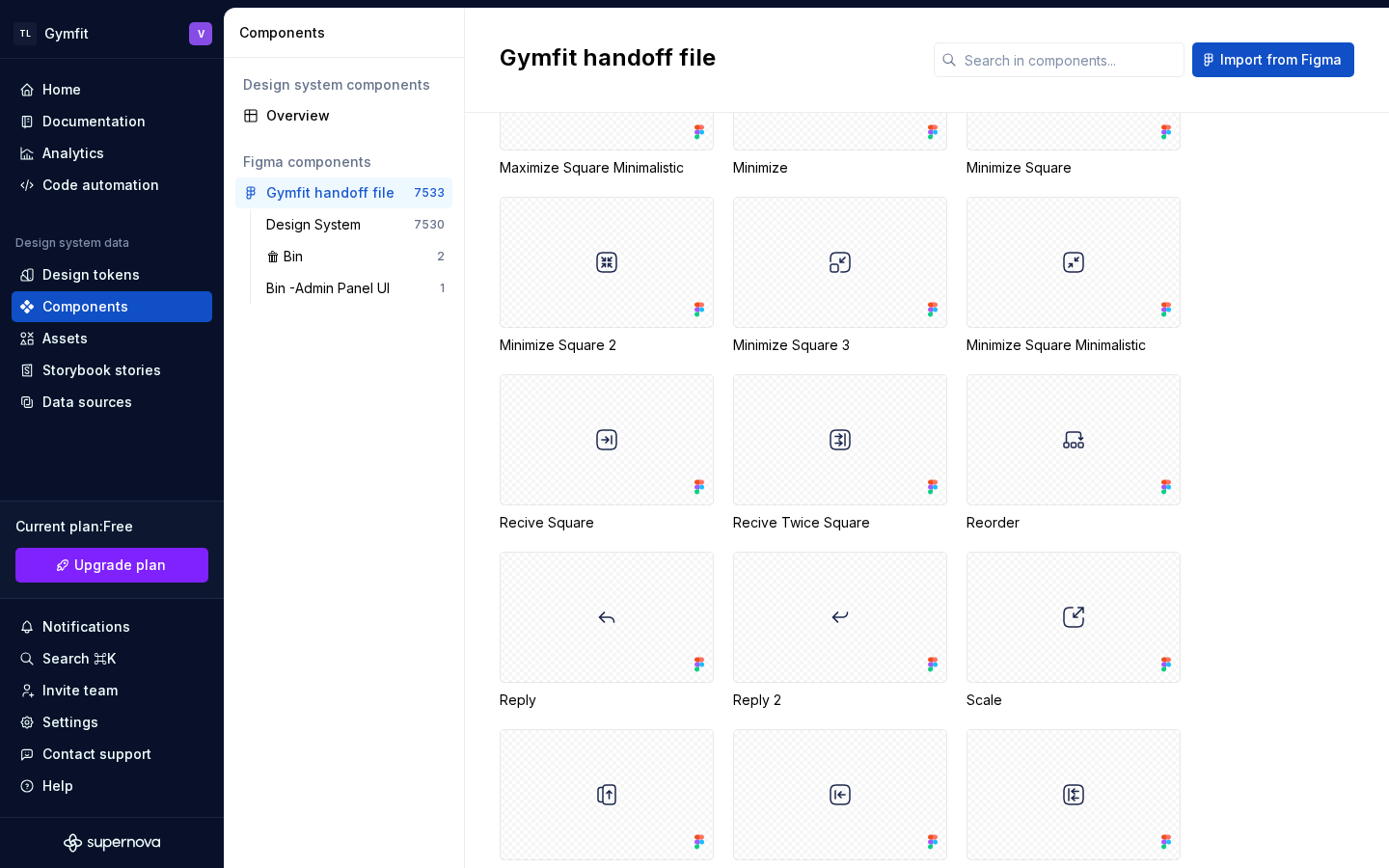 scroll, scrollTop: 49244, scrollLeft: 0, axis: vertical 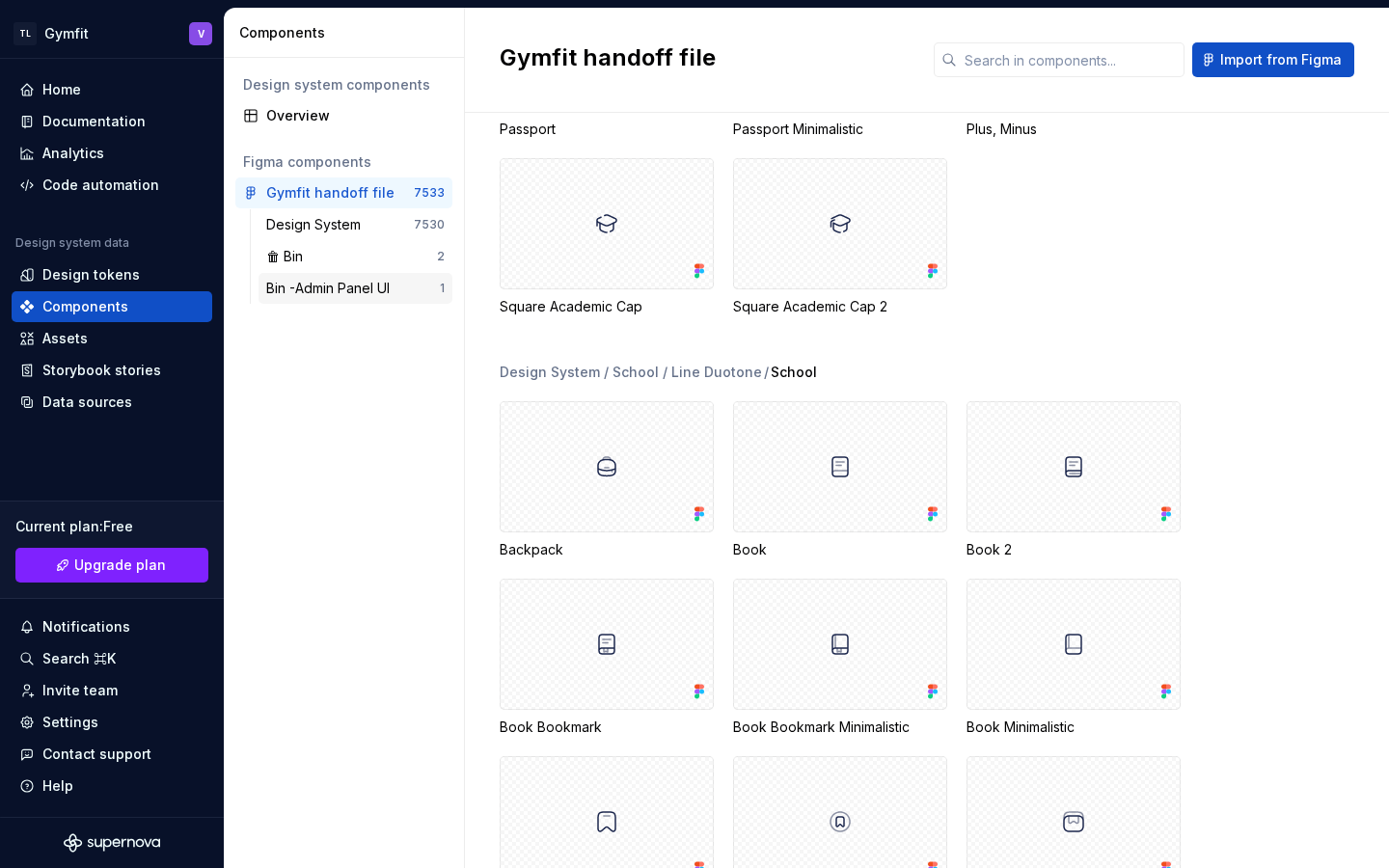 click on "Bin -Admin Panel UI 1" at bounding box center [355, 288] 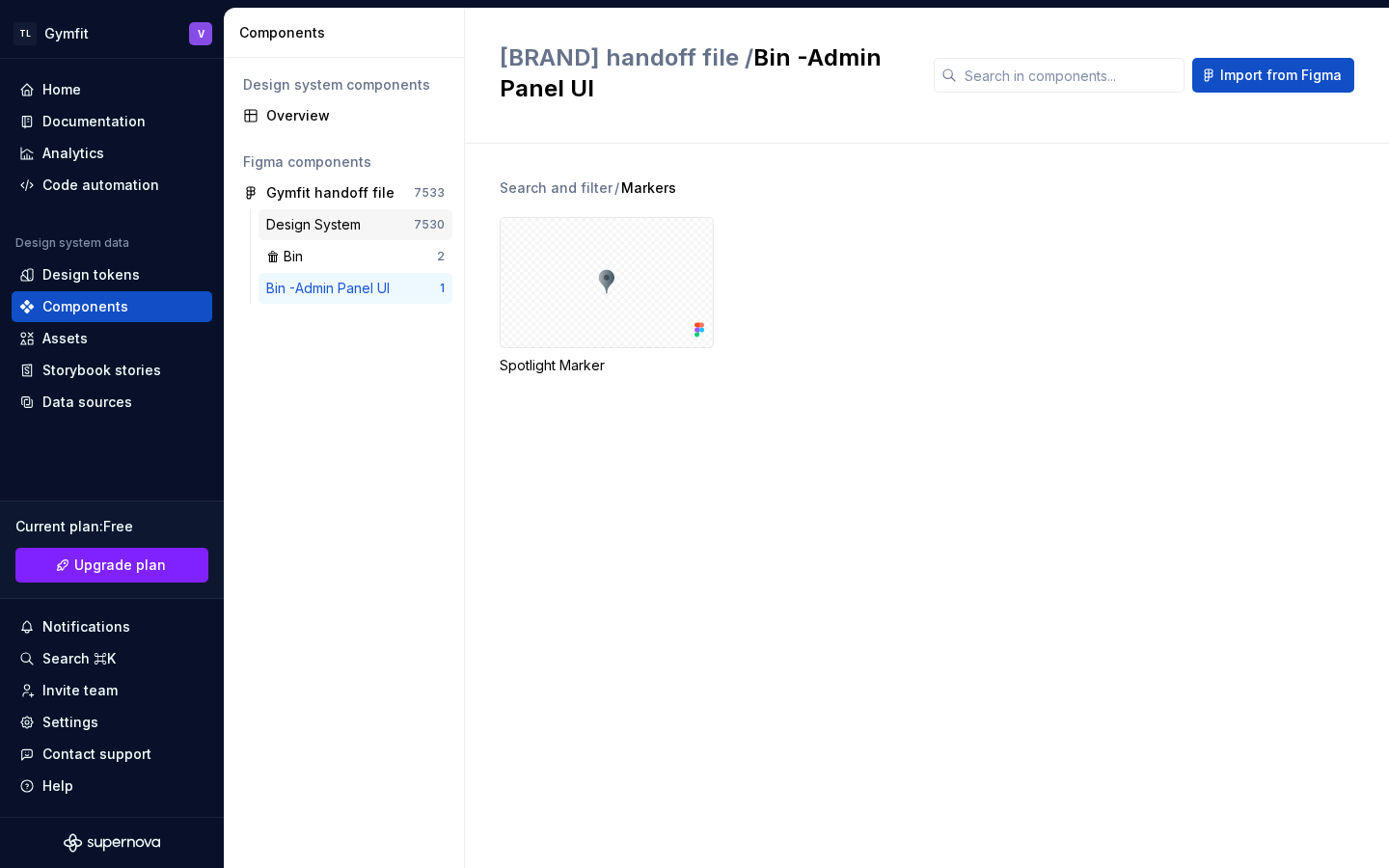 click on "Design System" at bounding box center (317, 225) 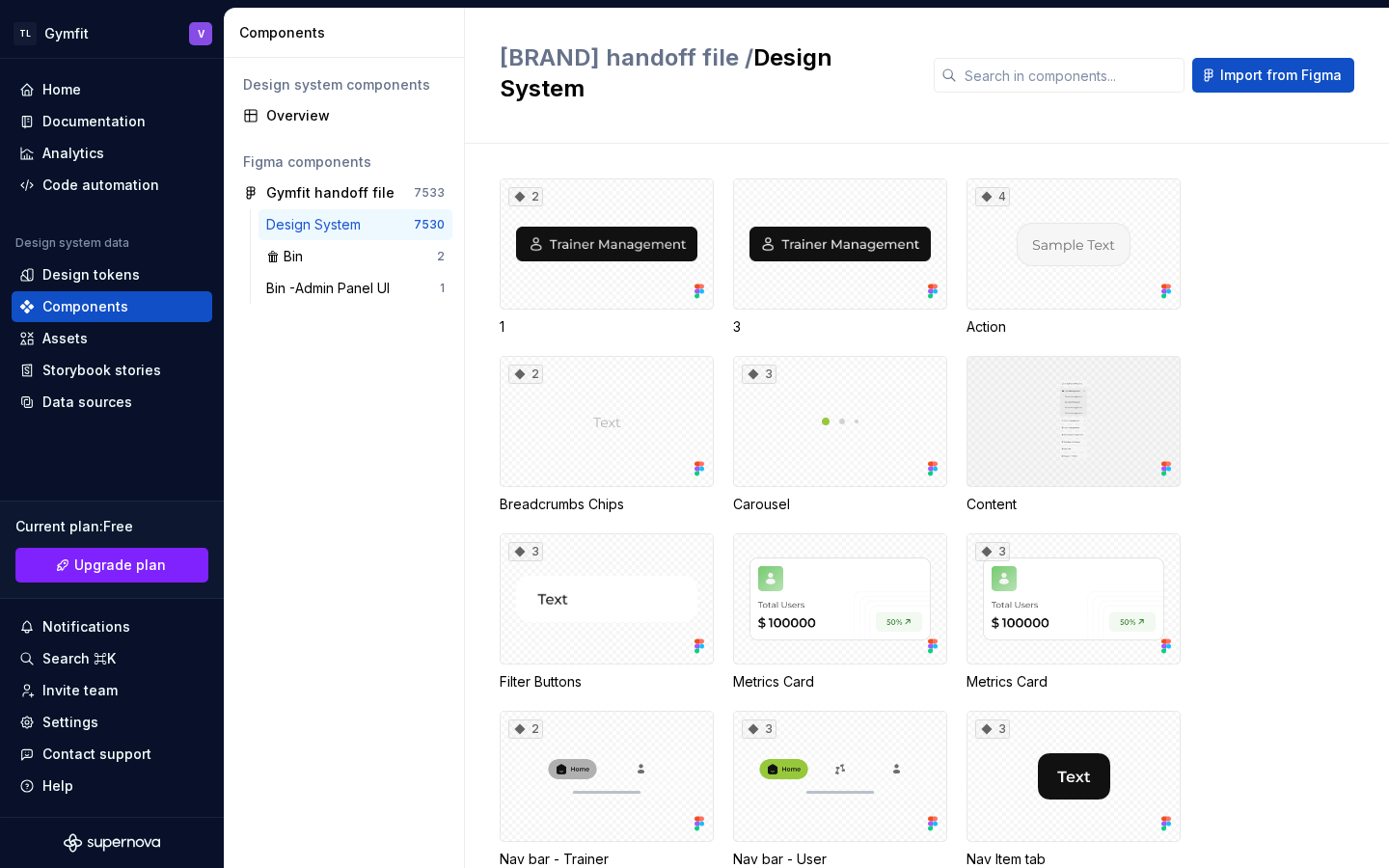click at bounding box center (1074, 421) 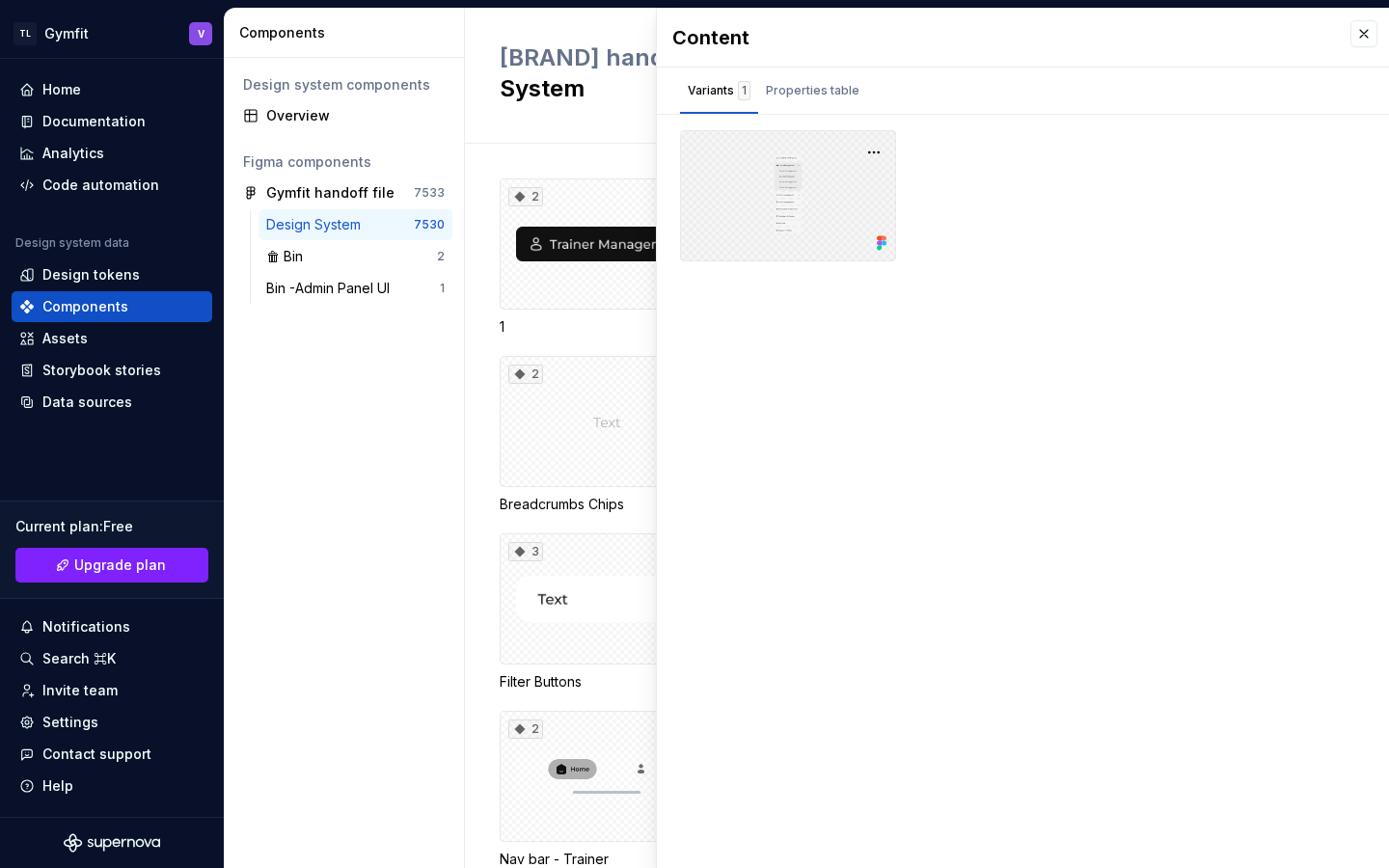click at bounding box center (788, 196) 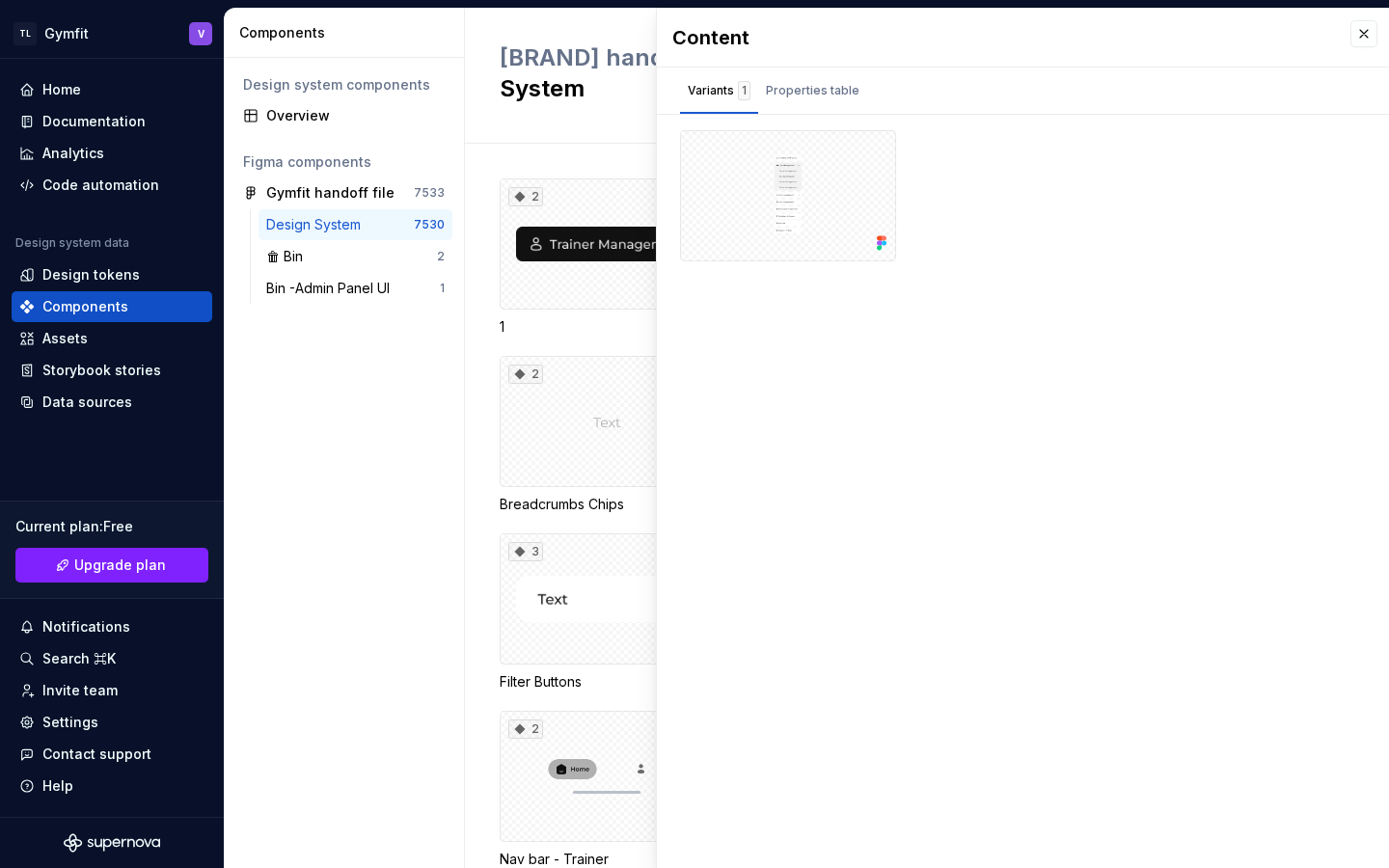 click on "[NUMBER] [NUMBER] [NUMBER] [NUMBER] Action [NUMBER] Breadcrumbs Chips [NUMBER] Carousel Content [NUMBER] Filter Buttons Metrics Card [NUMBER] Metrics Card [NUMBER] Nav bar - Trainer [NUMBER] Nav bar - User [NUMBER] Nav Item tab Open Side Nav Radio Button Side nav panel [NUMBER] Table header cell [NUMBER] Toggle" at bounding box center (944, 701) 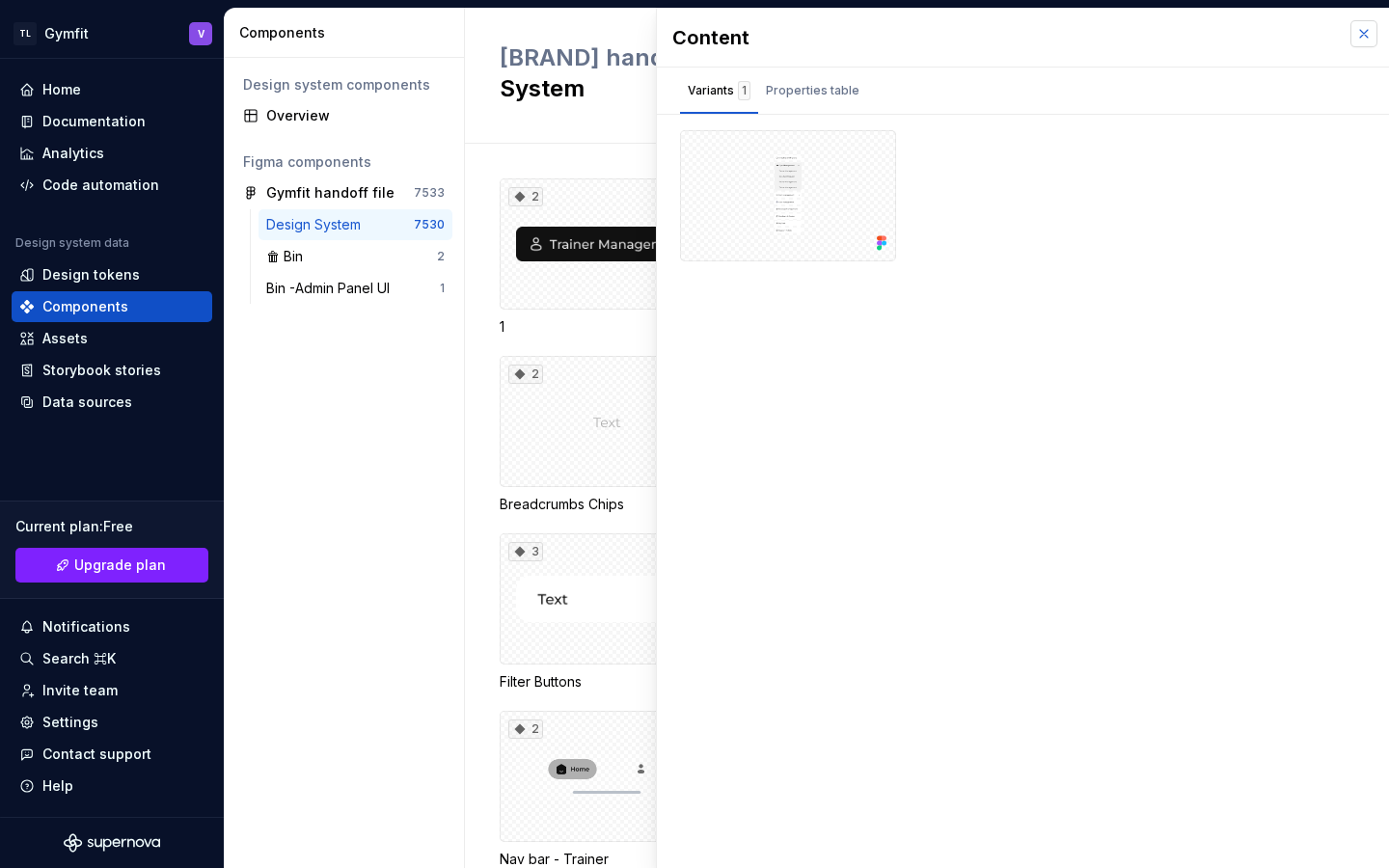 click at bounding box center (1364, 34) 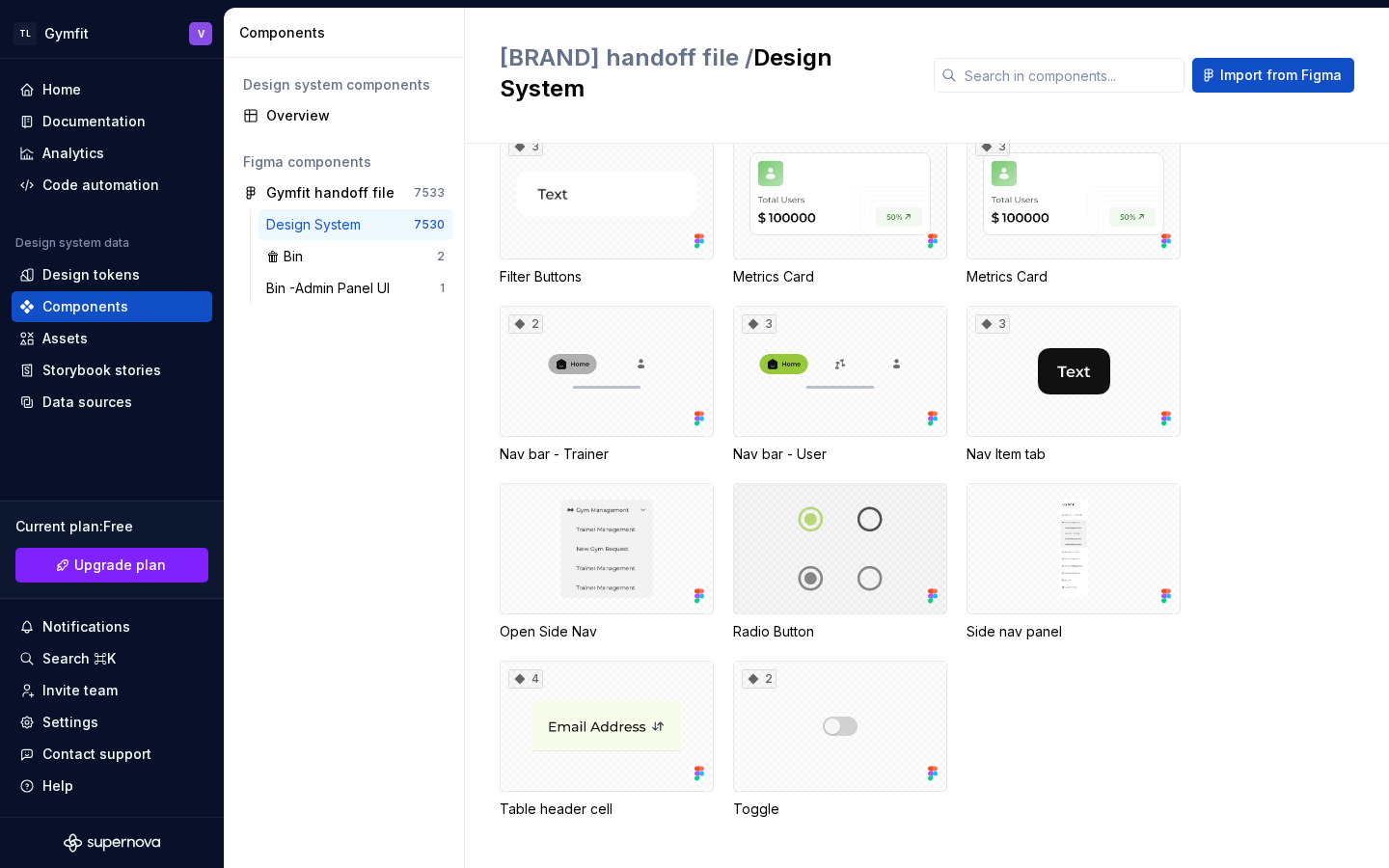 scroll, scrollTop: 452, scrollLeft: 0, axis: vertical 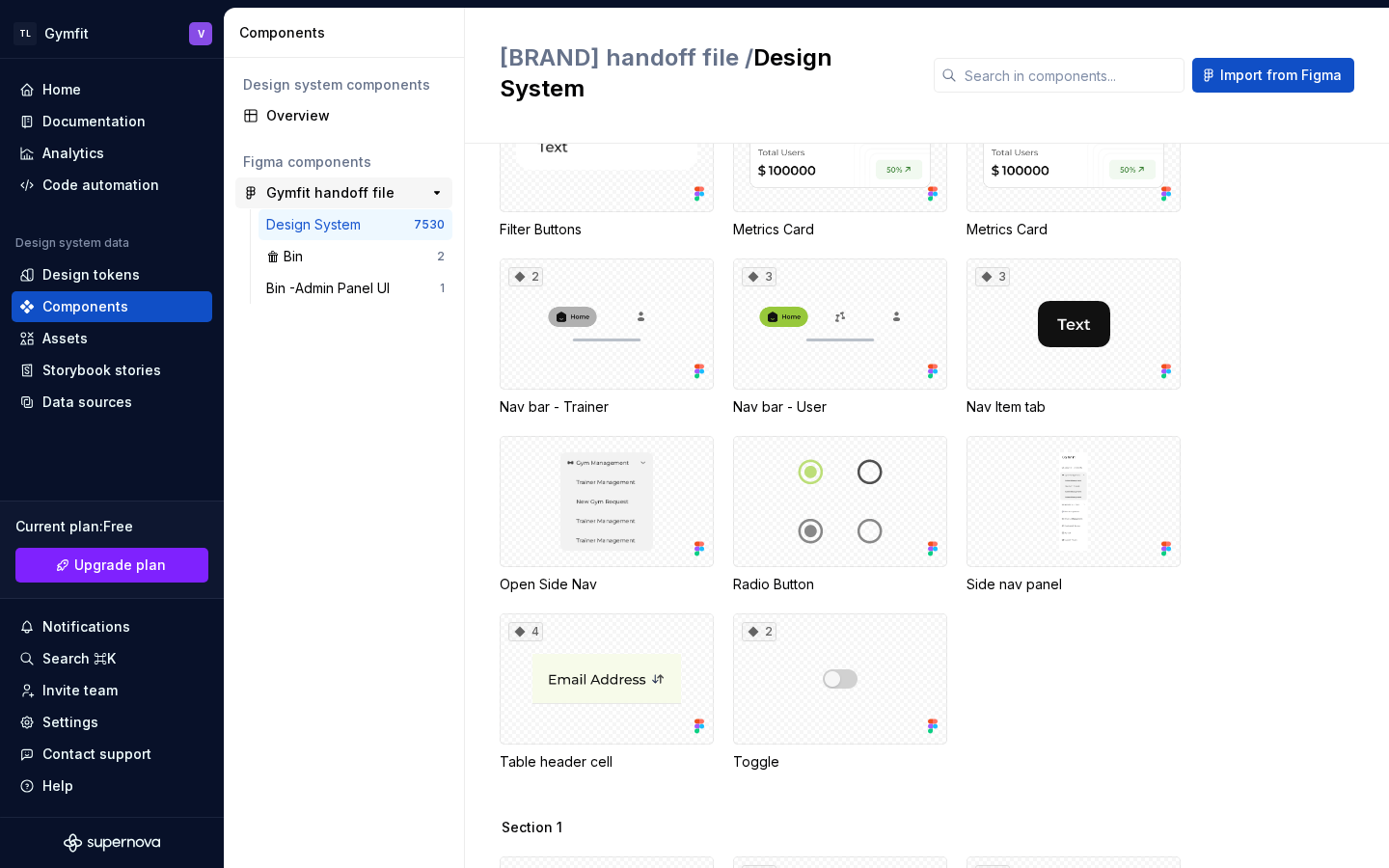 click on "Gymfit handoff file" at bounding box center [330, 193] 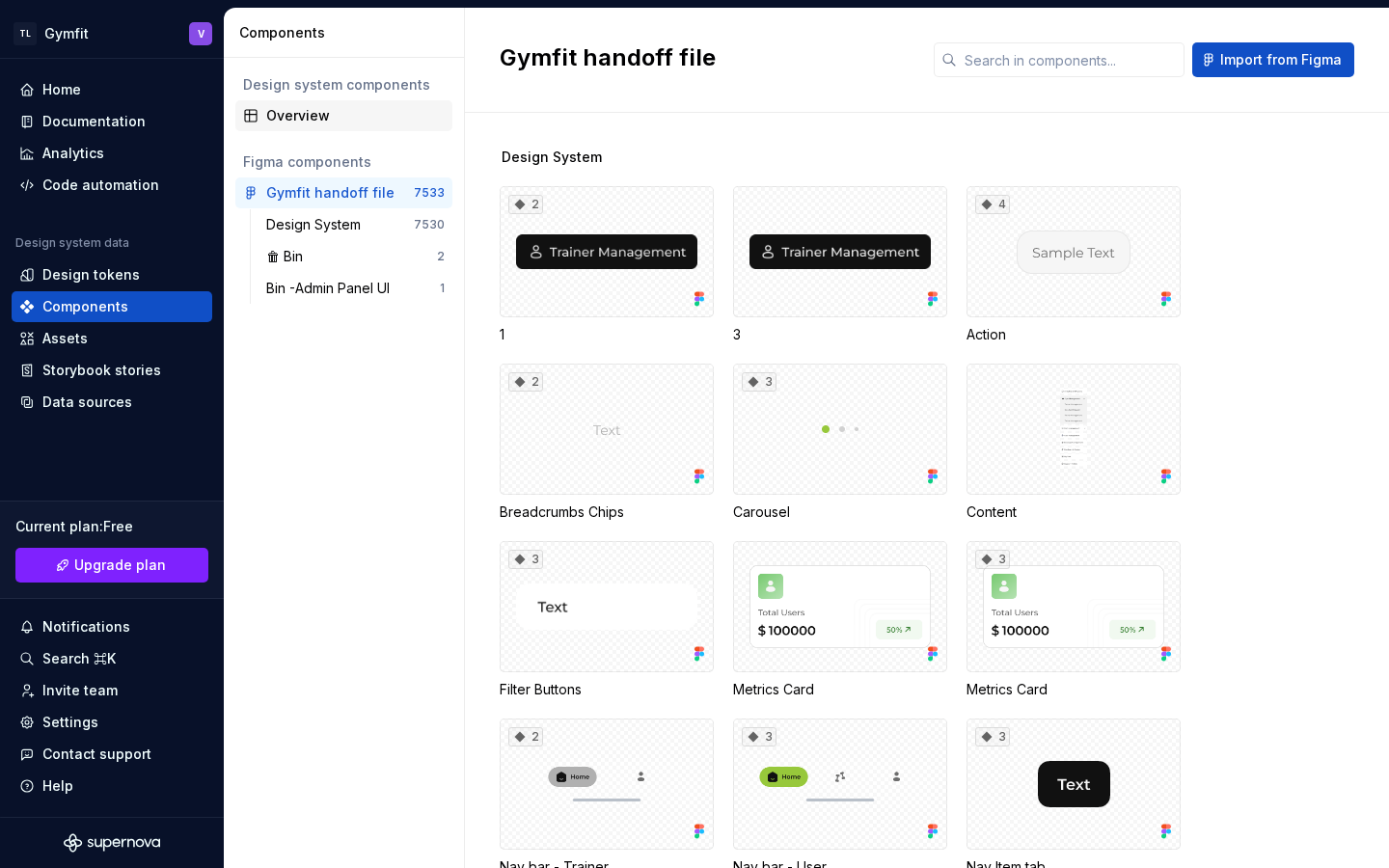 click on "Overview" at bounding box center (355, 116) 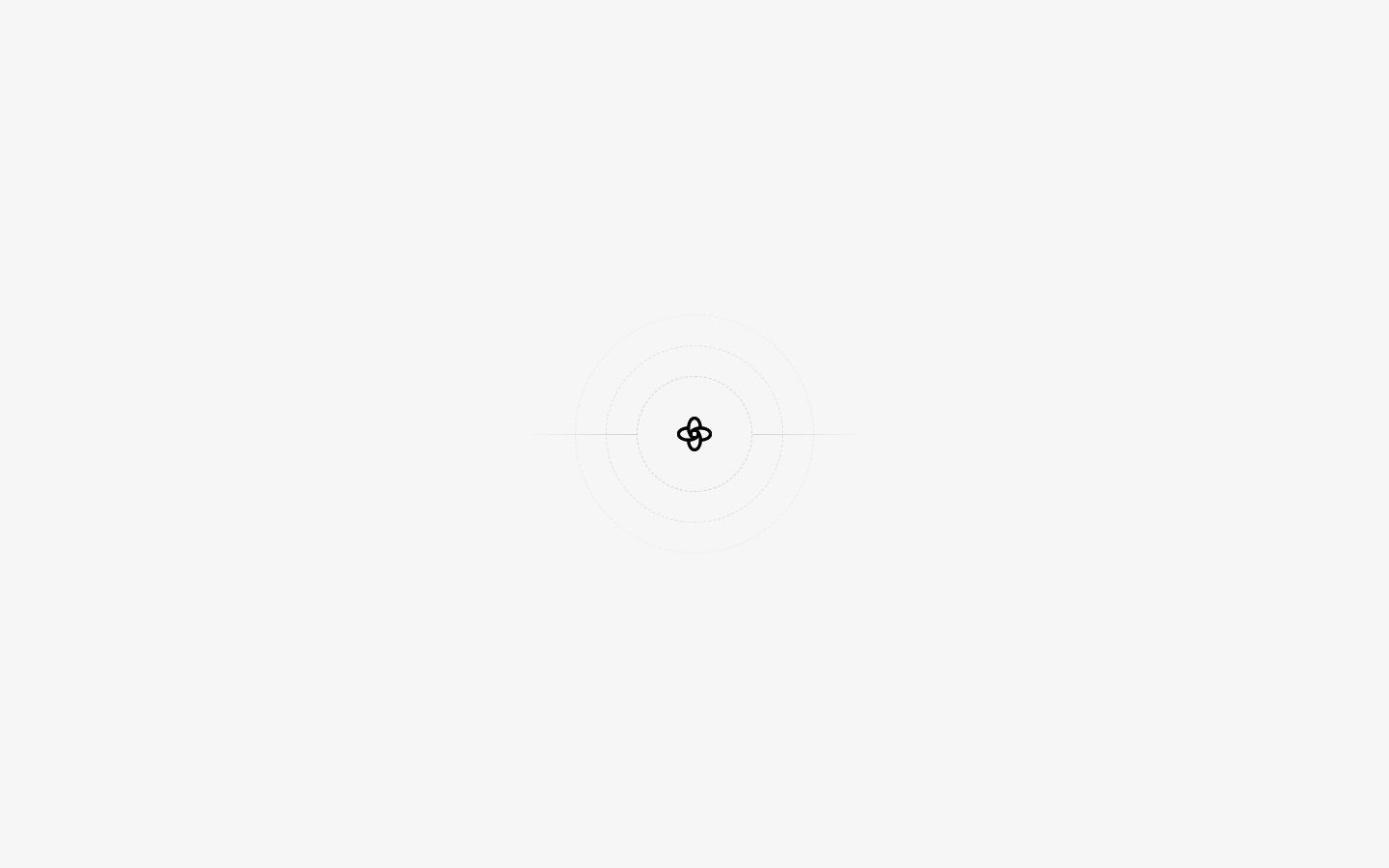 scroll, scrollTop: 0, scrollLeft: 0, axis: both 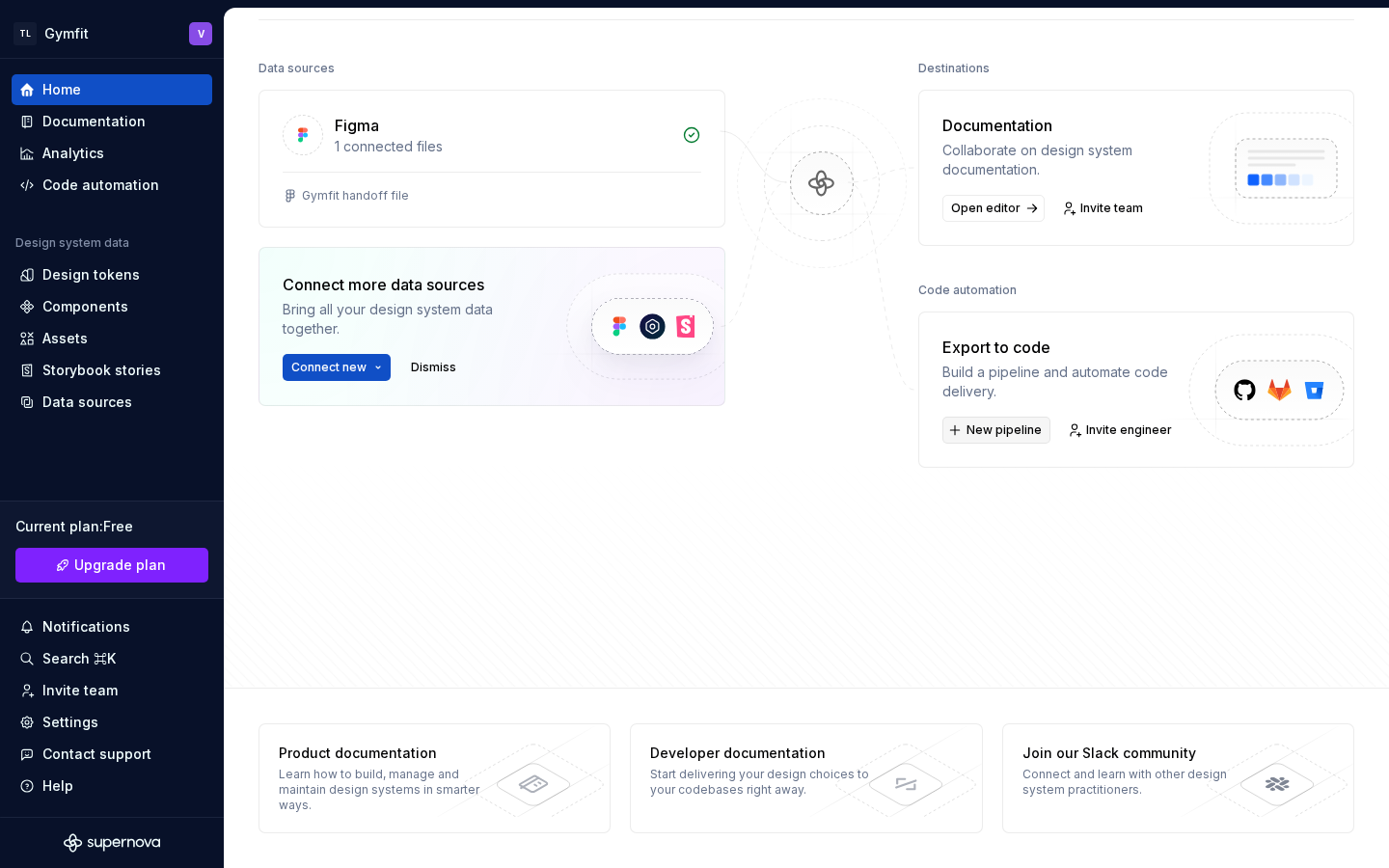 click on "New pipeline" at bounding box center [996, 430] 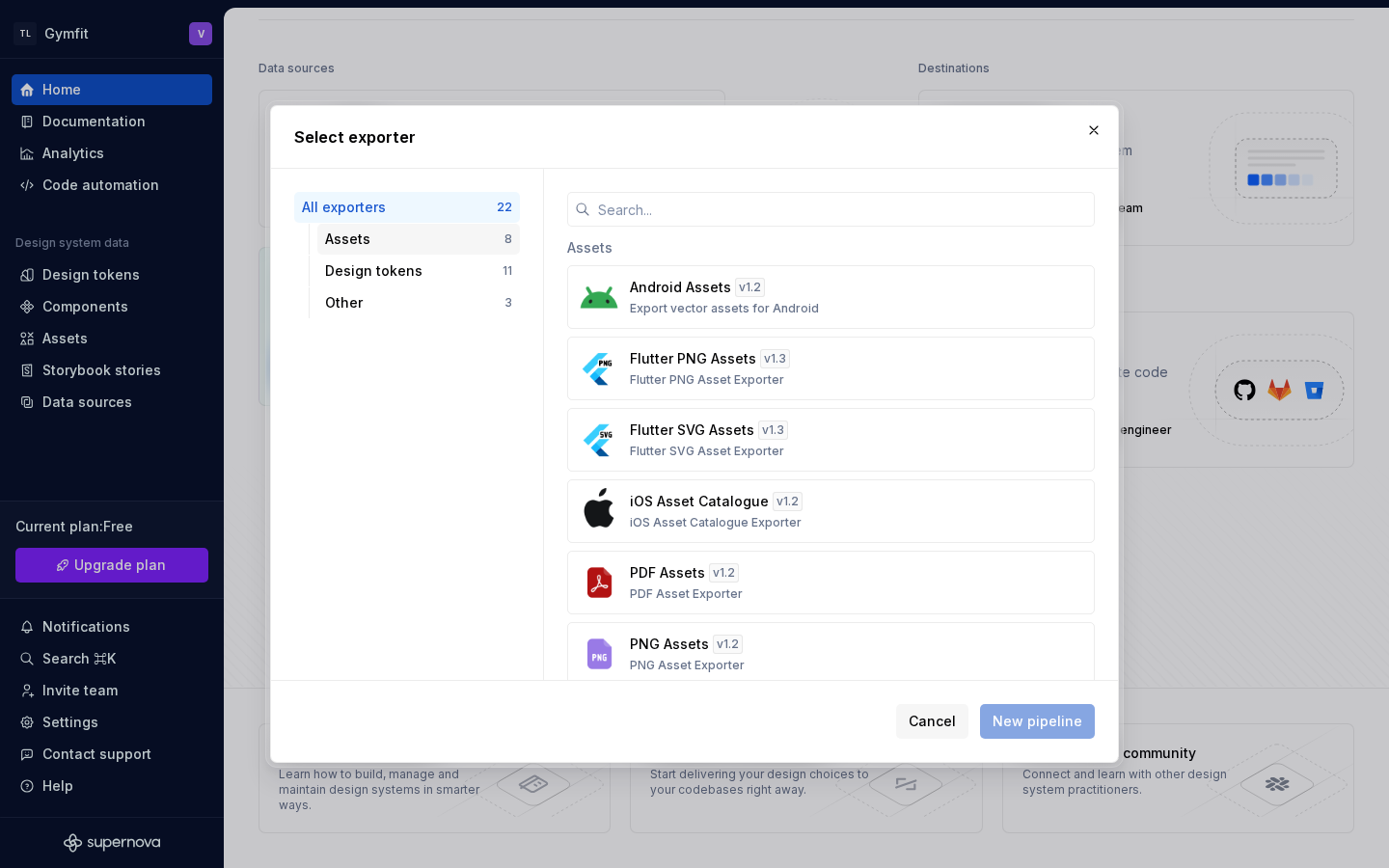 click on "Assets" at bounding box center (415, 239) 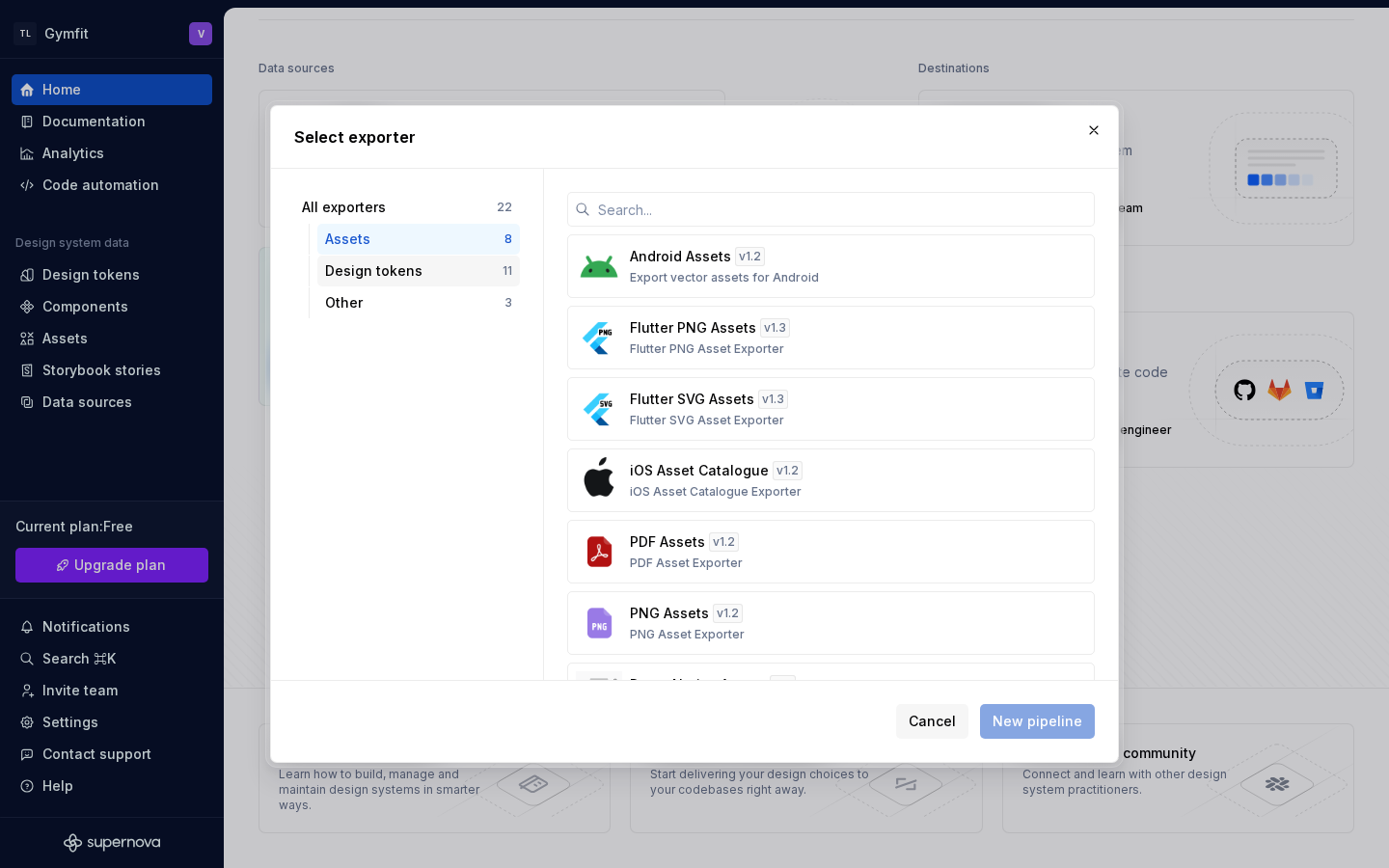 click on "Design tokens 11" at bounding box center [419, 271] 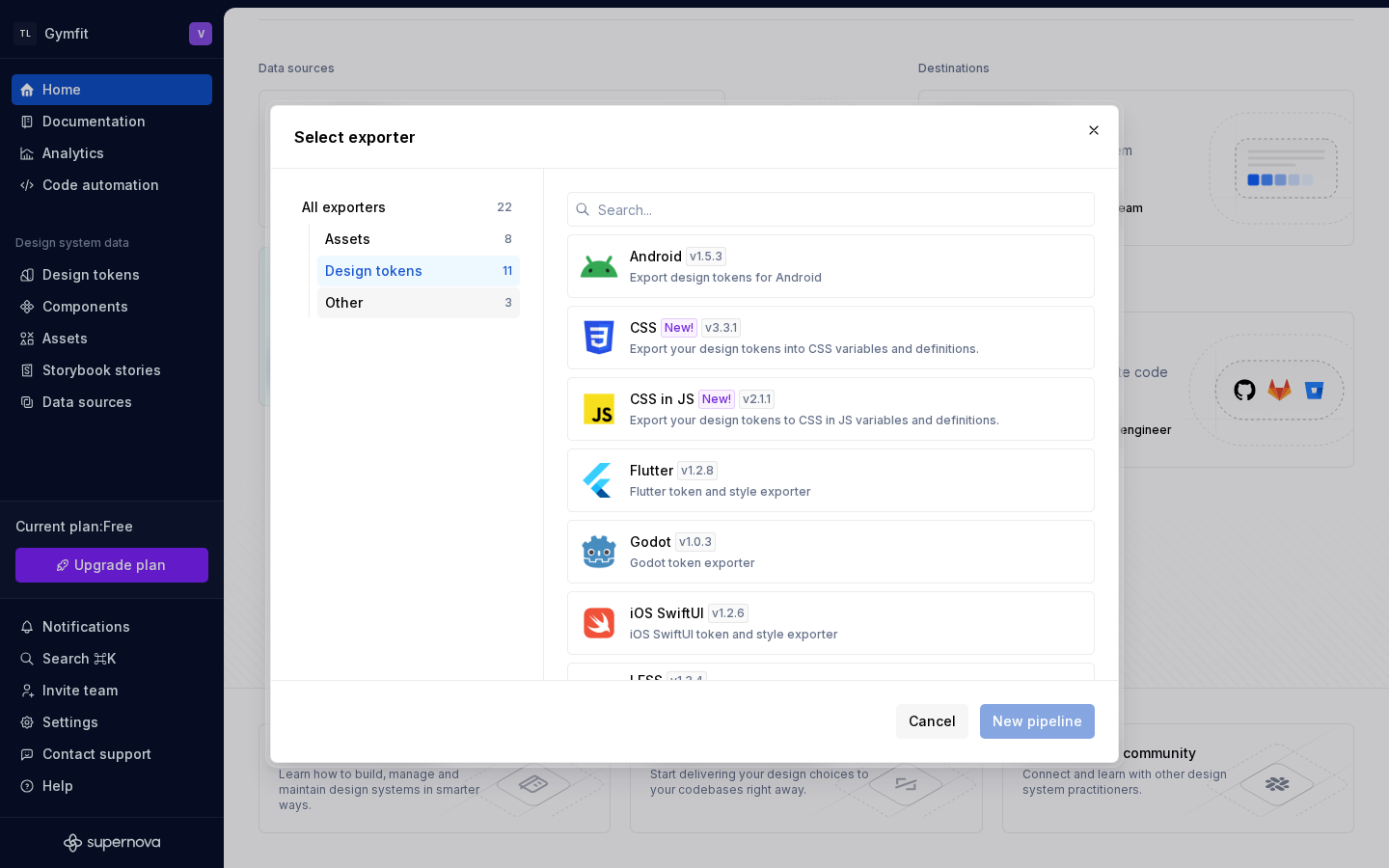 click on "Other" at bounding box center [415, 303] 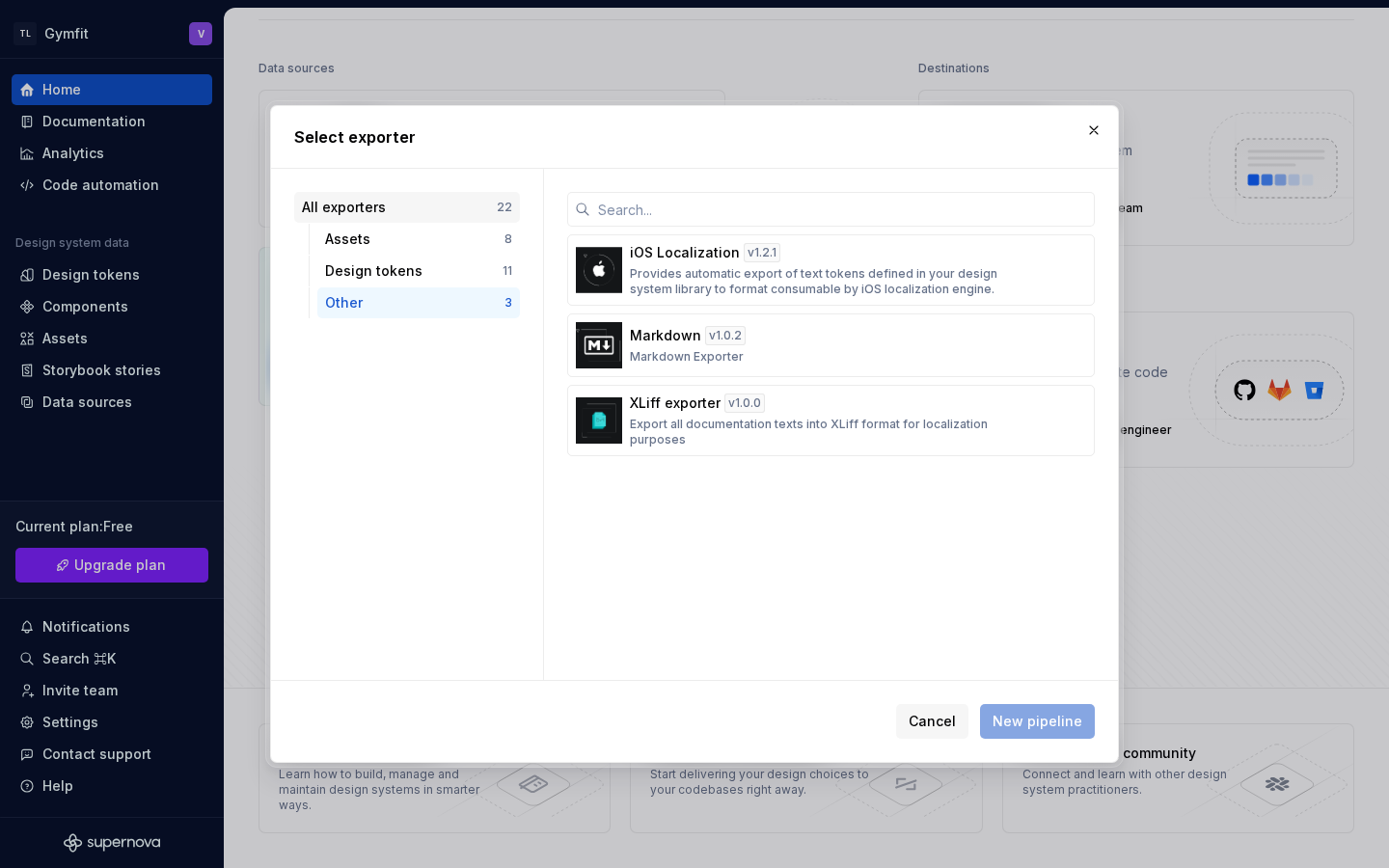 click on "All exporters" at bounding box center [399, 207] 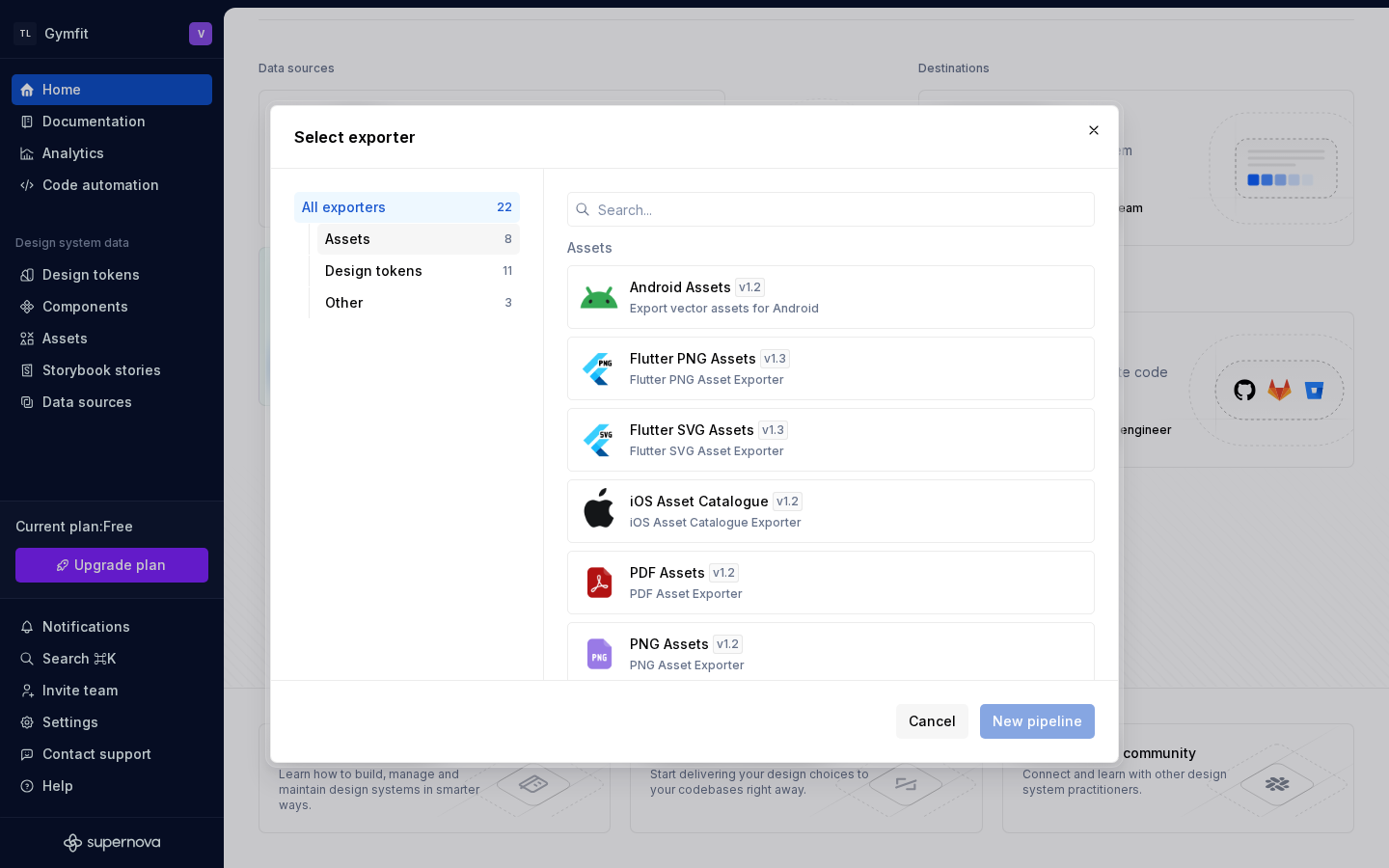 click on "Assets" at bounding box center (415, 239) 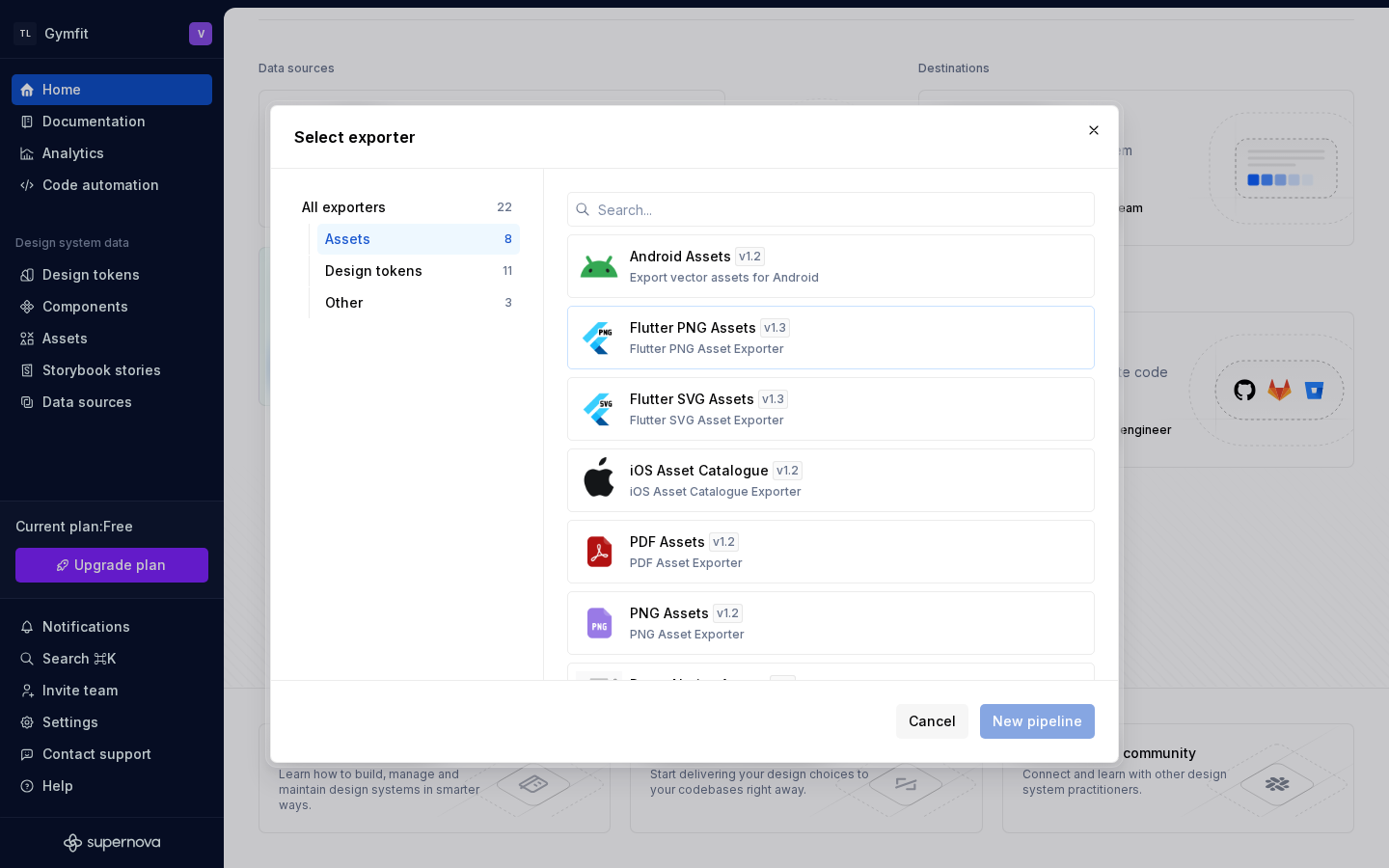click at bounding box center (599, 338) 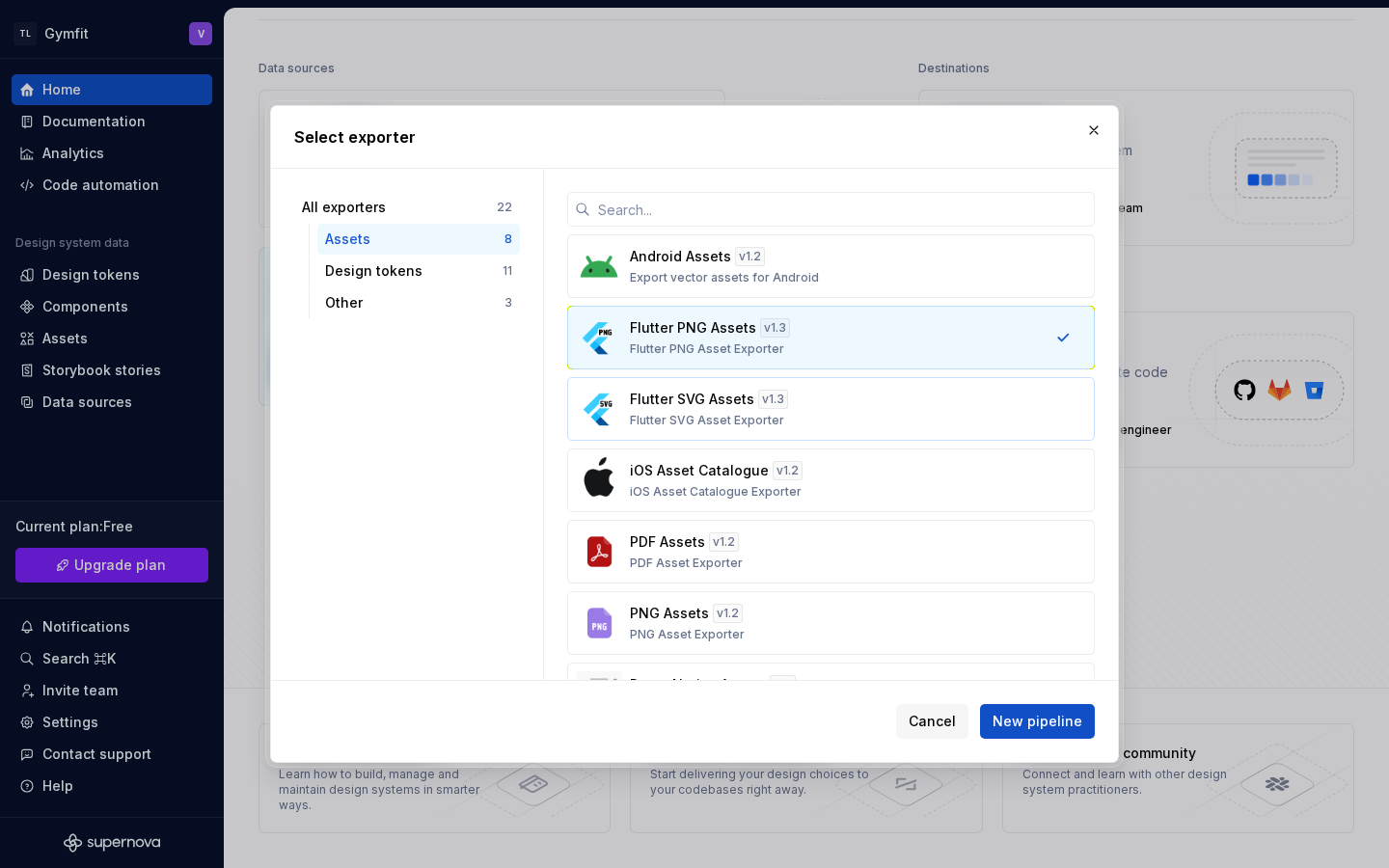 click on "Flutter SVG Assets v 1.3 Flutter SVG Asset Exporter" at bounding box center [831, 409] 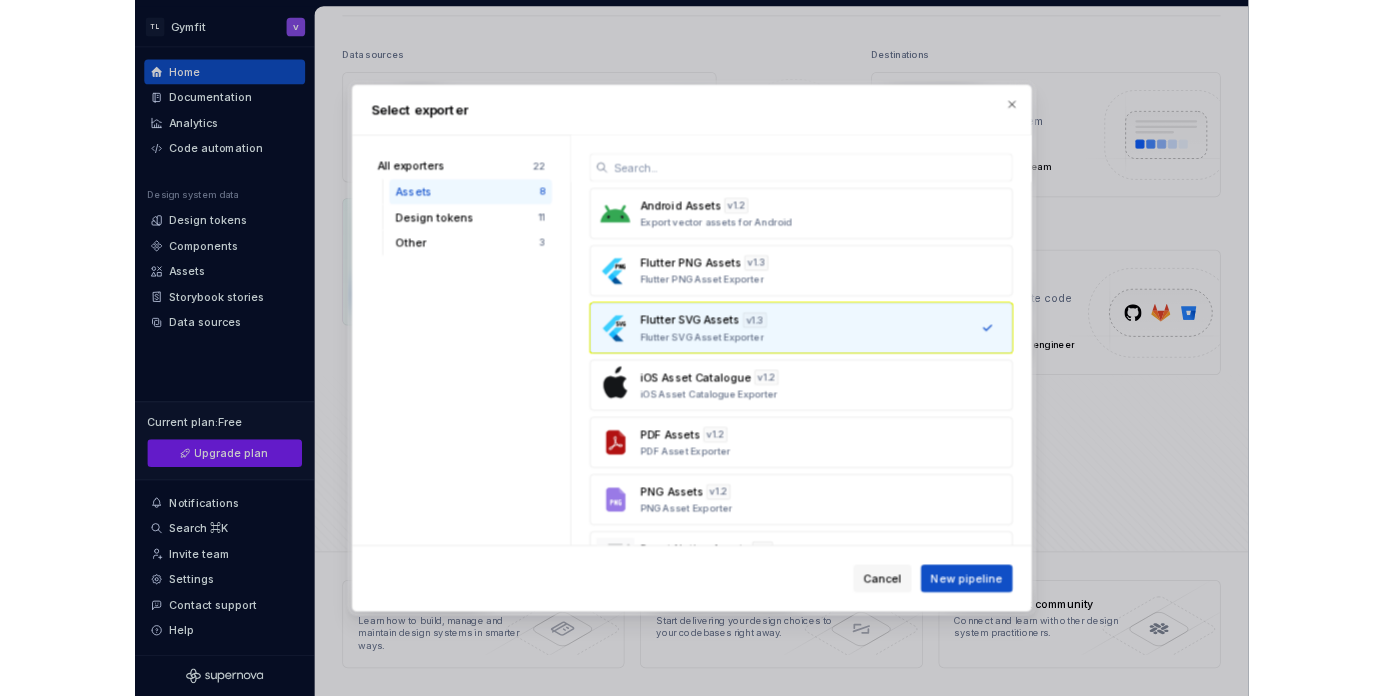 scroll, scrollTop: 146, scrollLeft: 0, axis: vertical 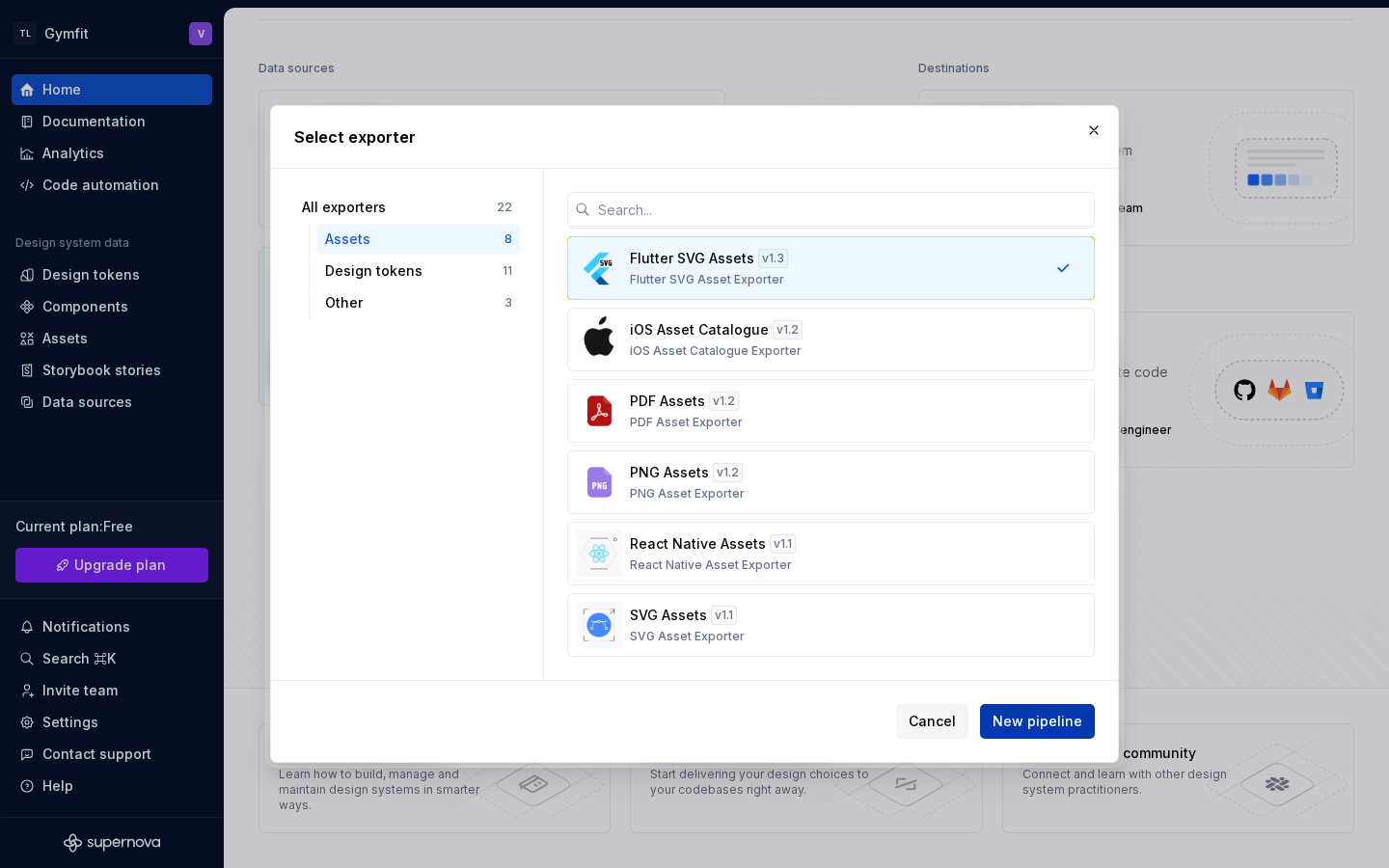 click on "New pipeline" at bounding box center [1037, 721] 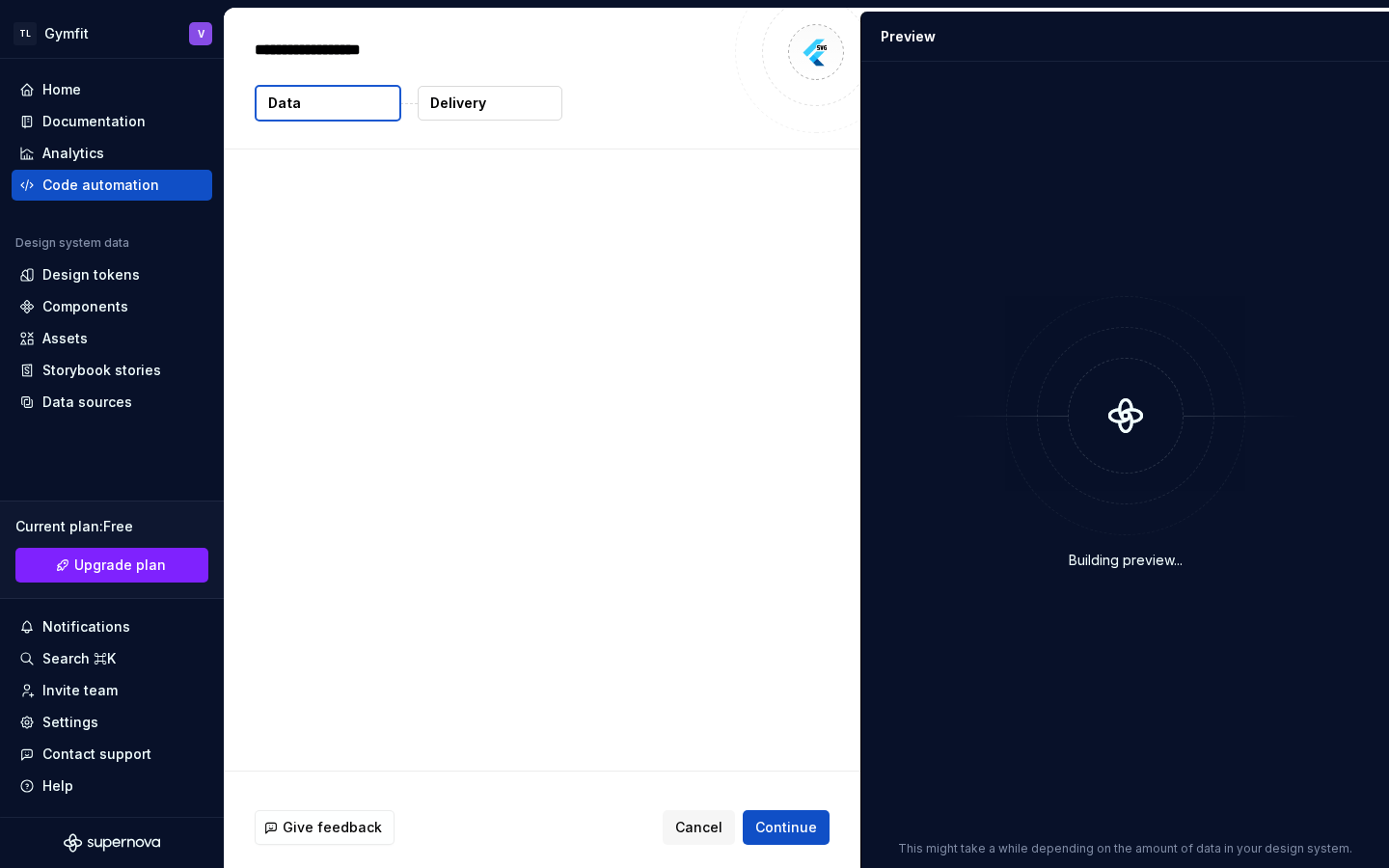 type on "*" 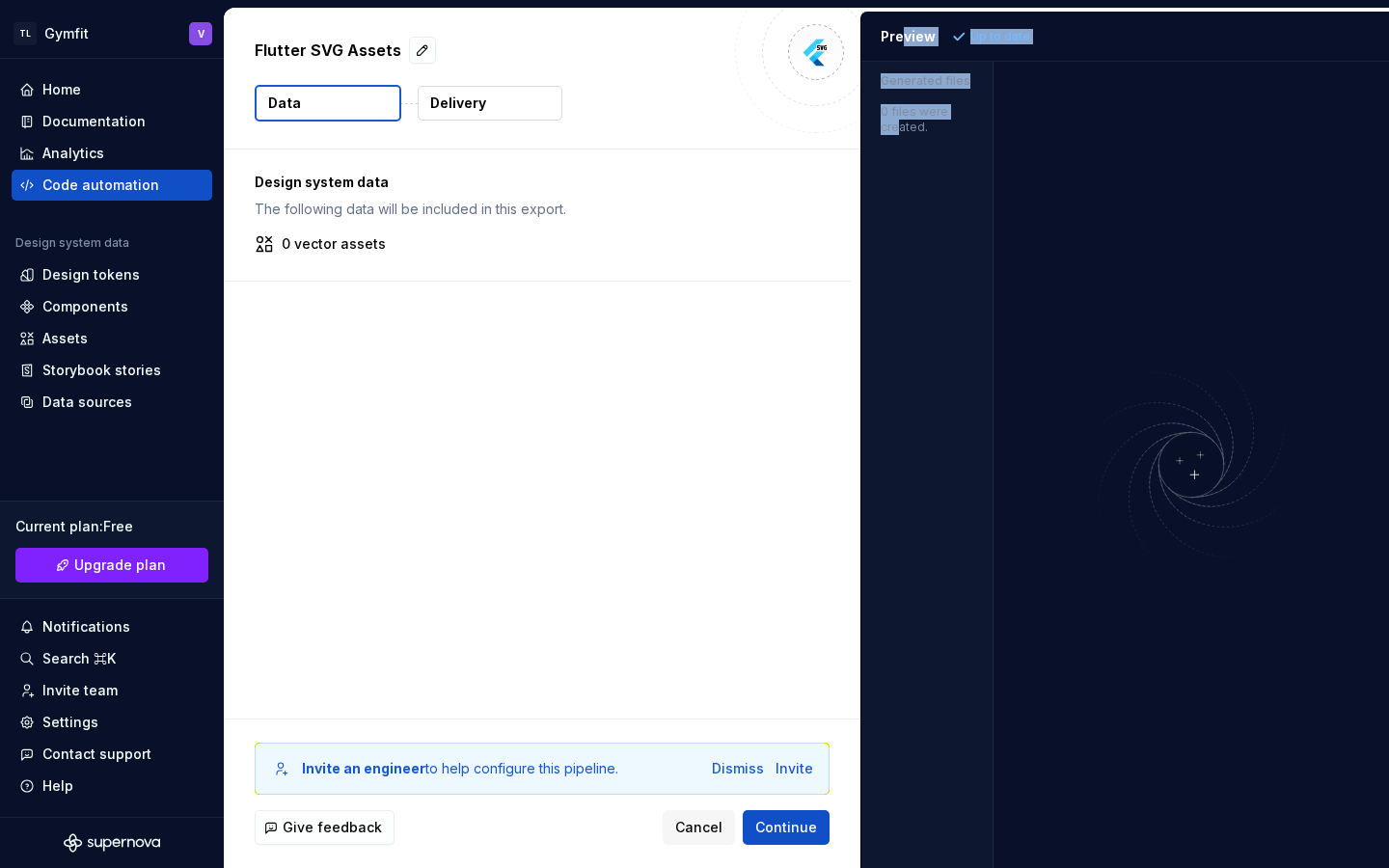 drag, startPoint x: 906, startPoint y: 34, endPoint x: 894, endPoint y: 127, distance: 93.771 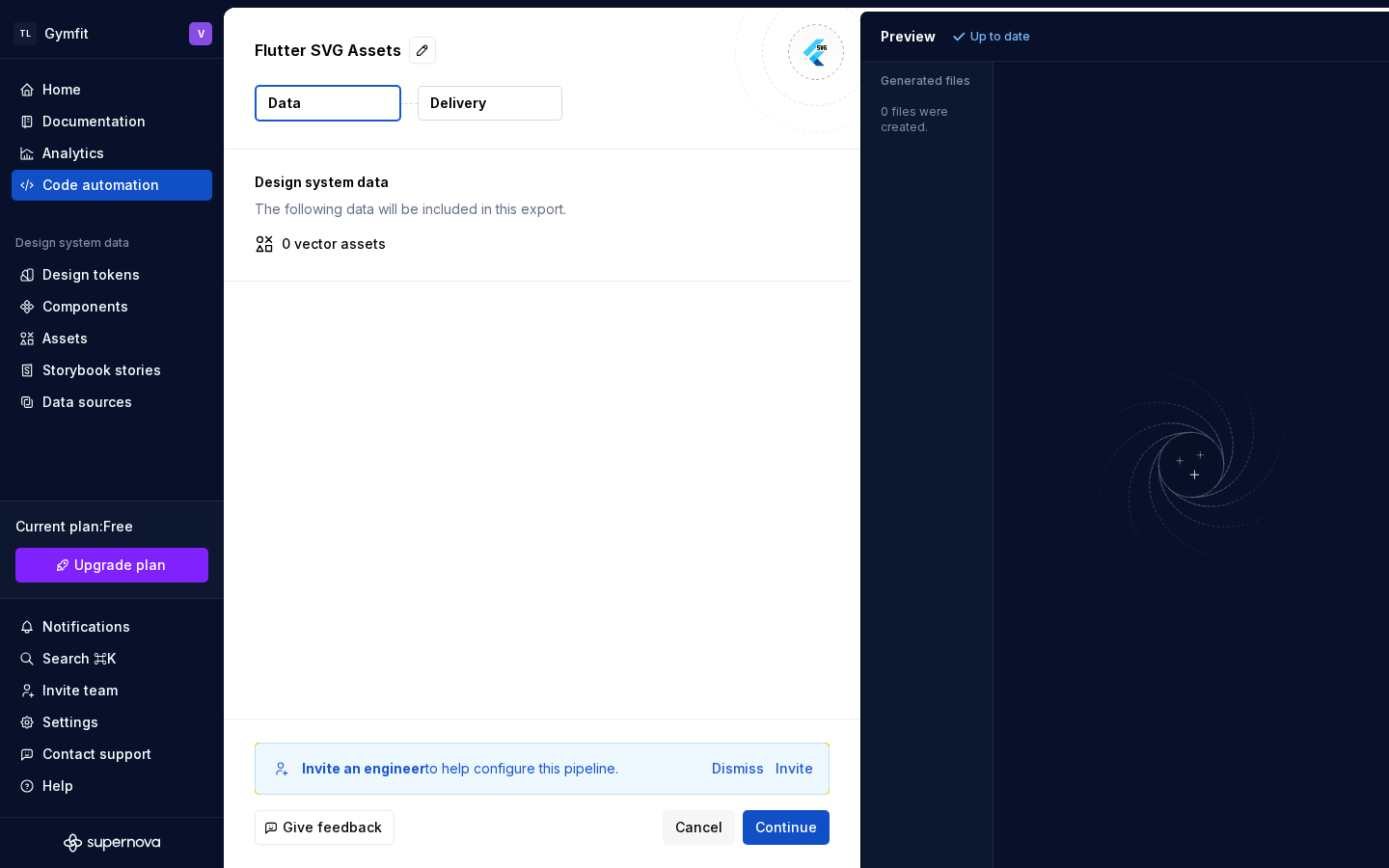click on "0 vector assets" at bounding box center (537, 244) 